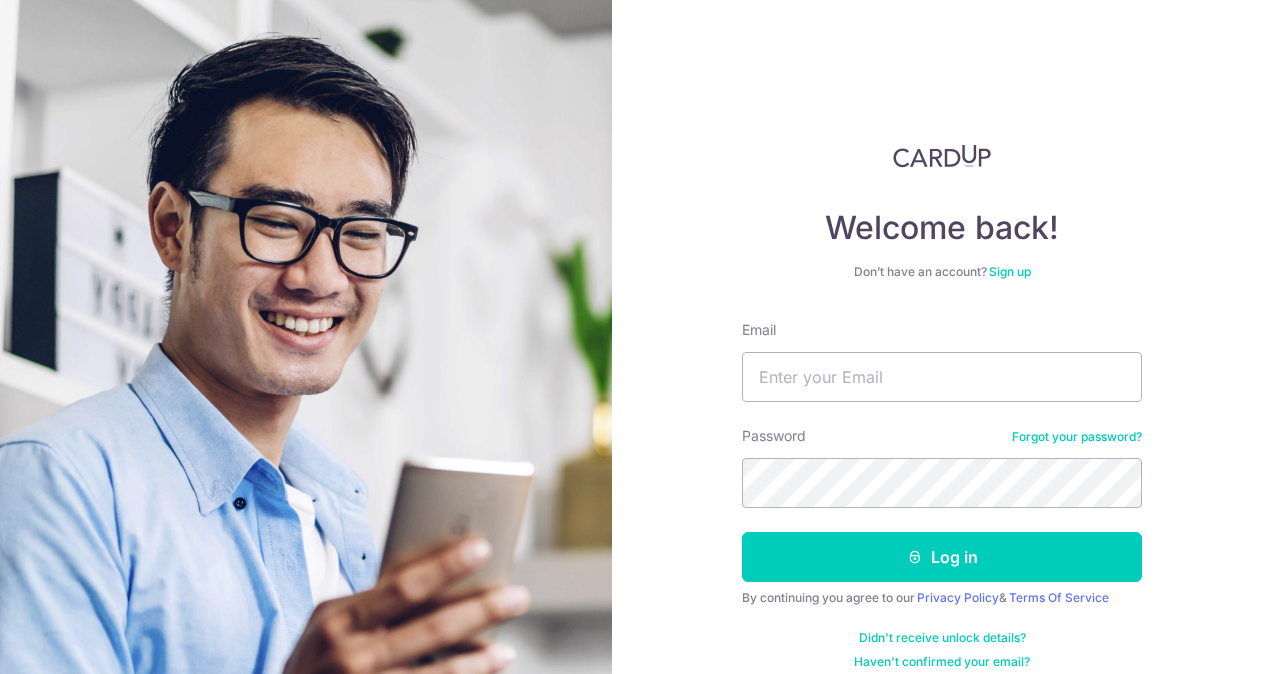 scroll, scrollTop: 0, scrollLeft: 0, axis: both 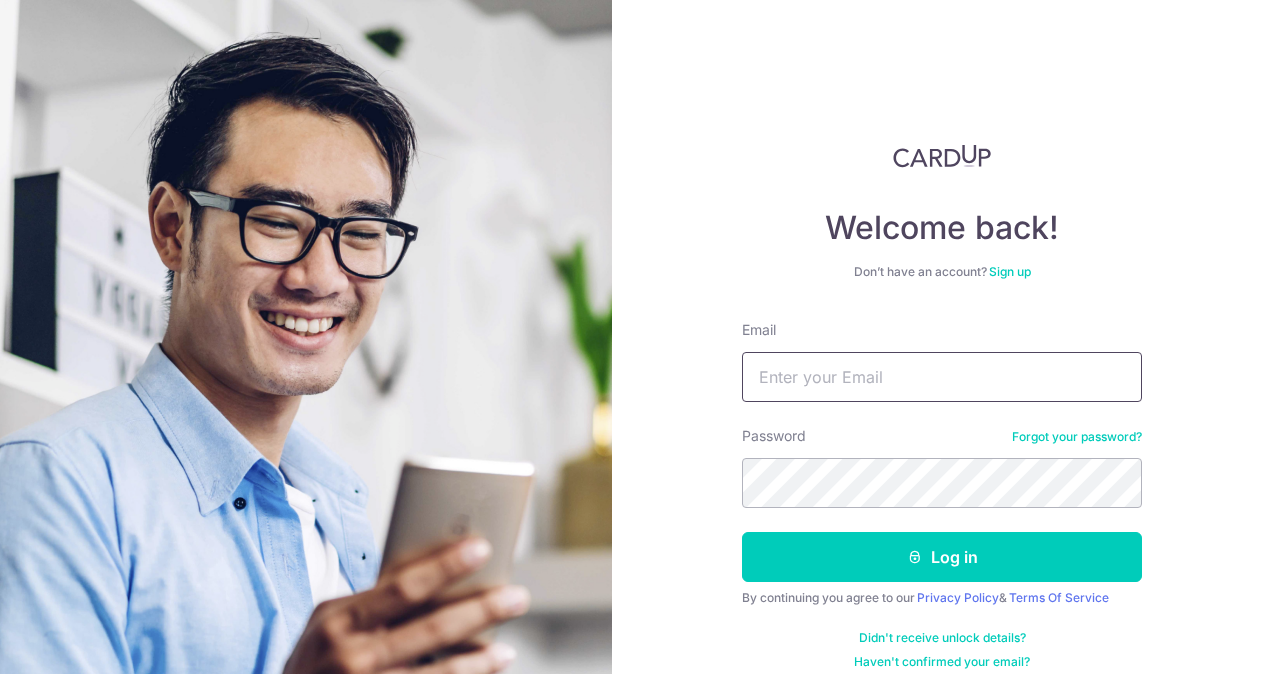 drag, startPoint x: 816, startPoint y: 368, endPoint x: 842, endPoint y: 283, distance: 88.88757 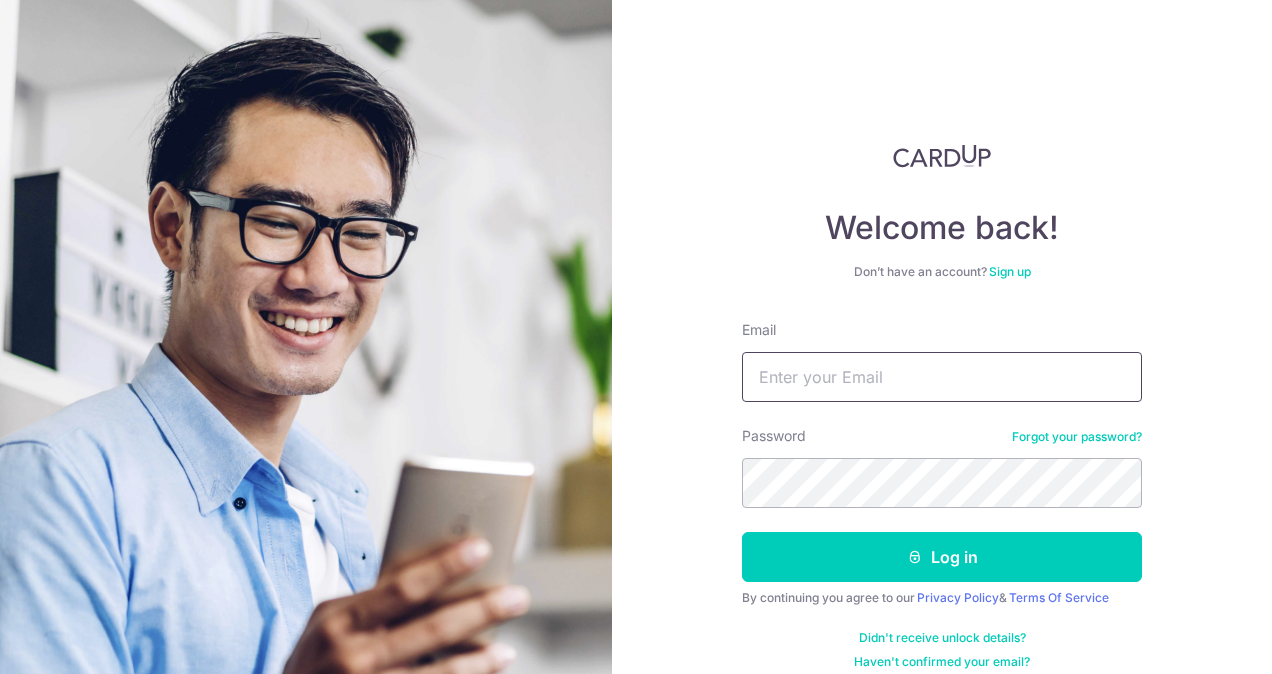 click on "Email" at bounding box center (942, 377) 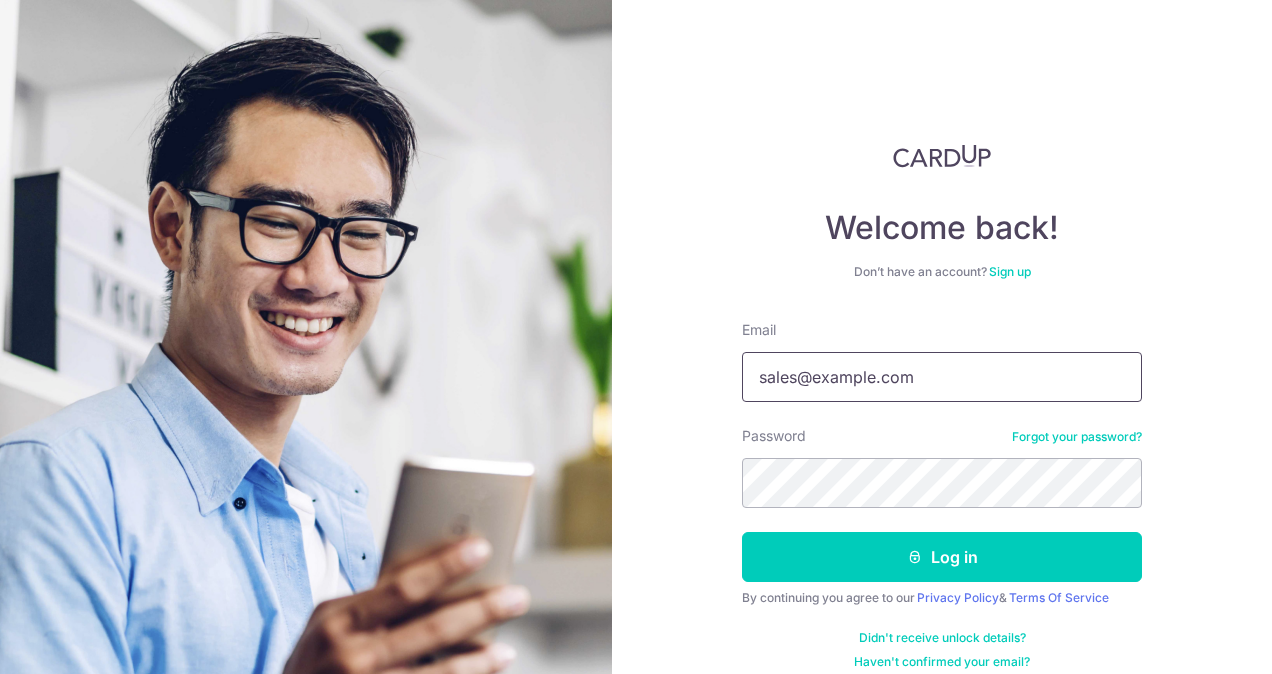 type on "sales@example.com" 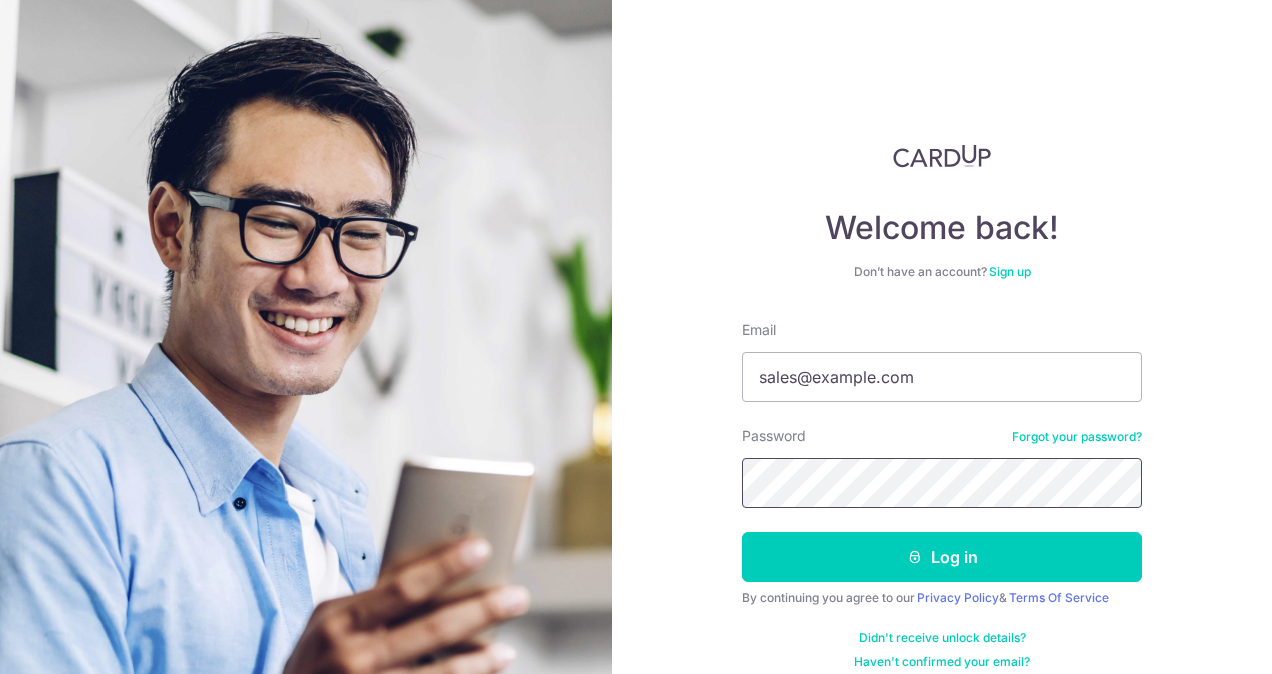 click on "Log in" at bounding box center [942, 557] 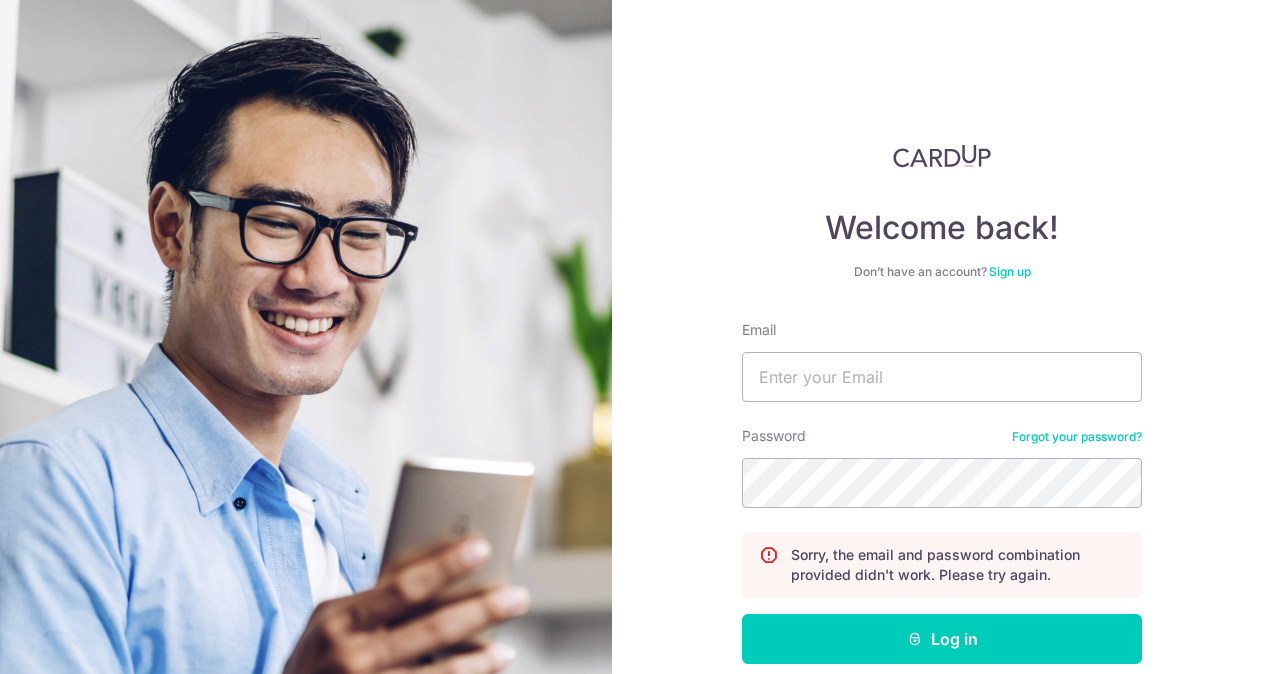 scroll, scrollTop: 0, scrollLeft: 0, axis: both 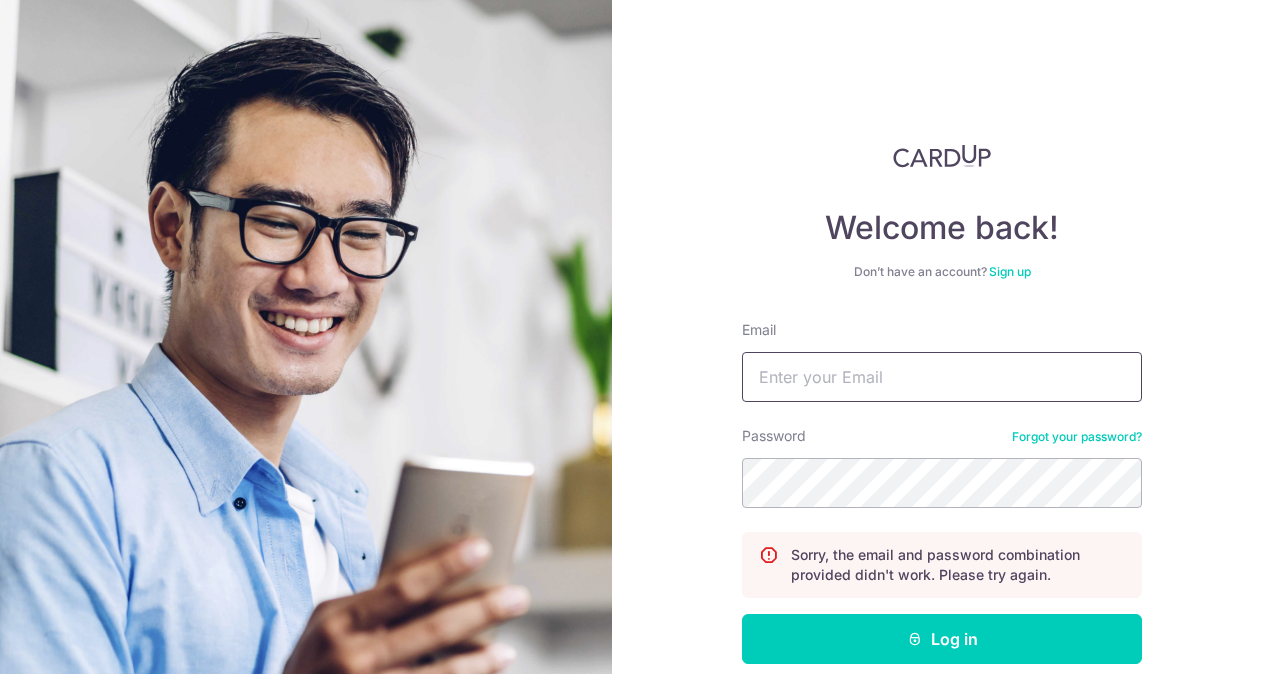 drag, startPoint x: 784, startPoint y: 387, endPoint x: 784, endPoint y: 364, distance: 23 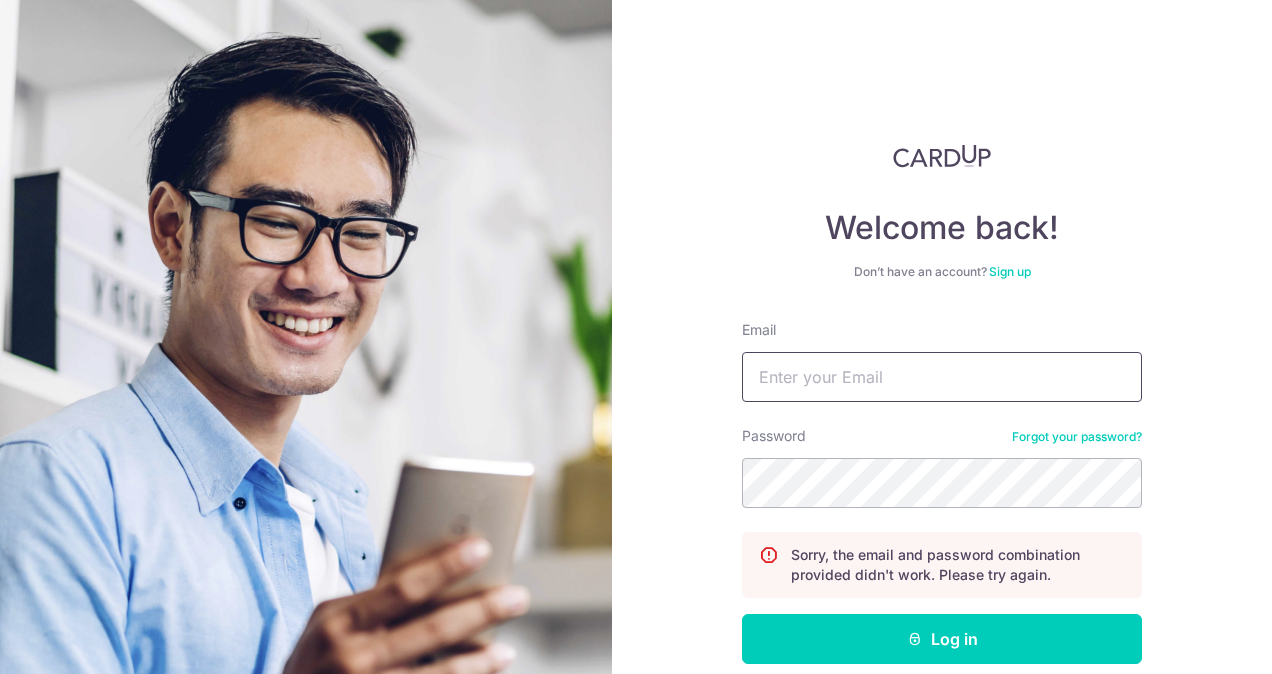click on "Email" at bounding box center (942, 377) 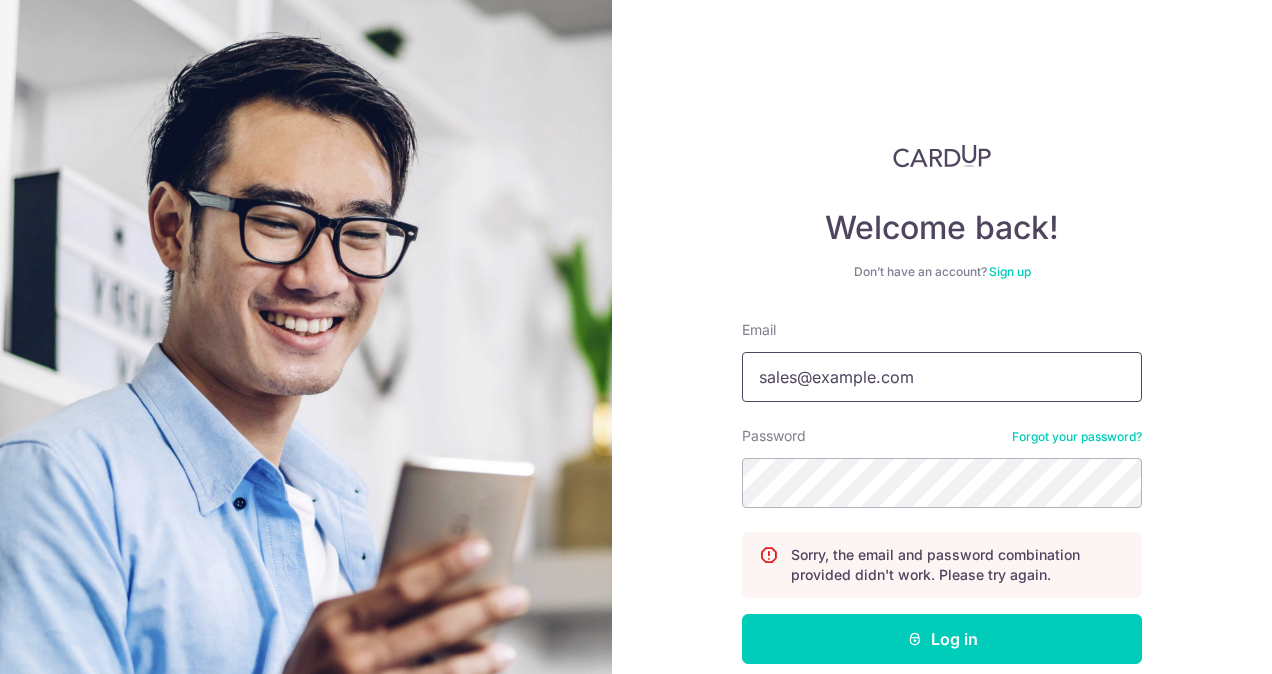 type on "sales@example.com" 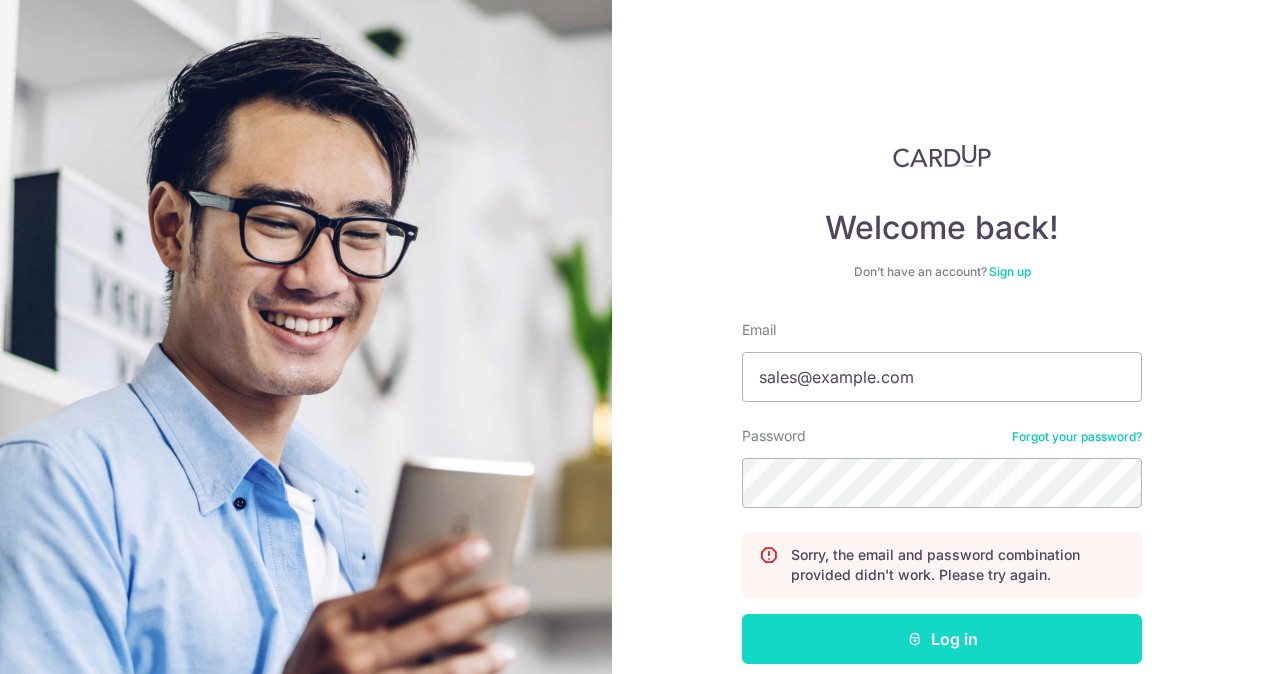 click on "Log in" at bounding box center (942, 639) 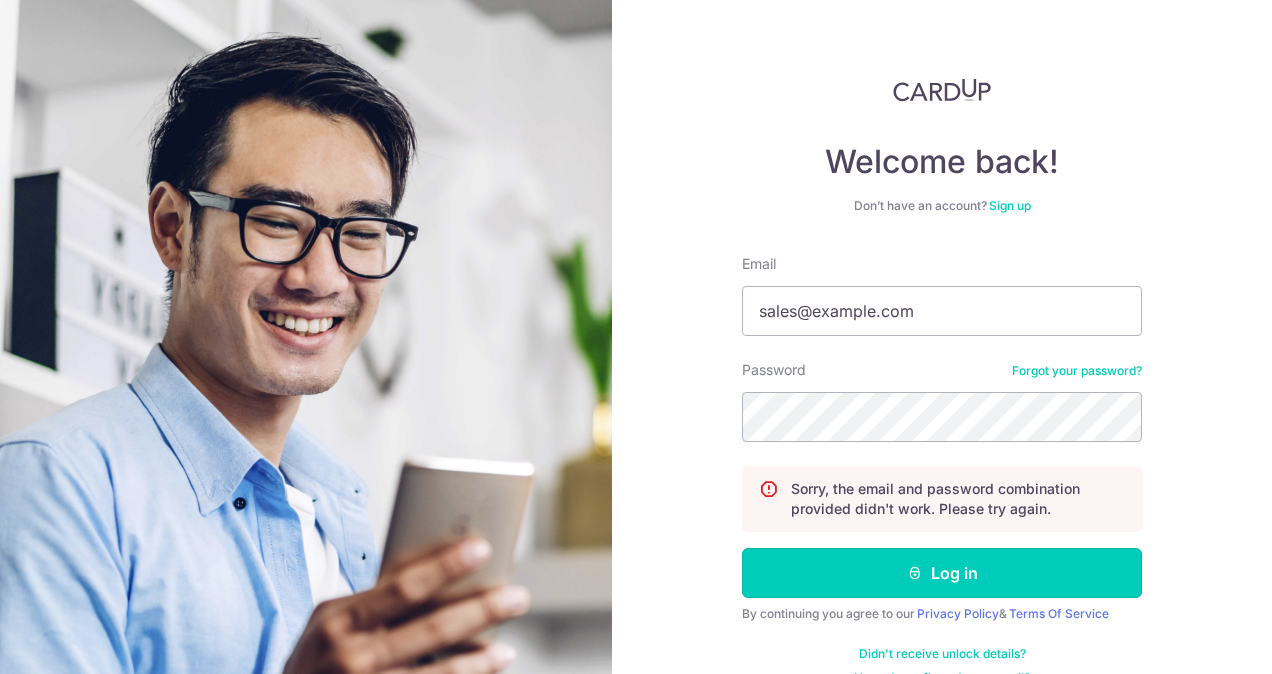 scroll, scrollTop: 66, scrollLeft: 0, axis: vertical 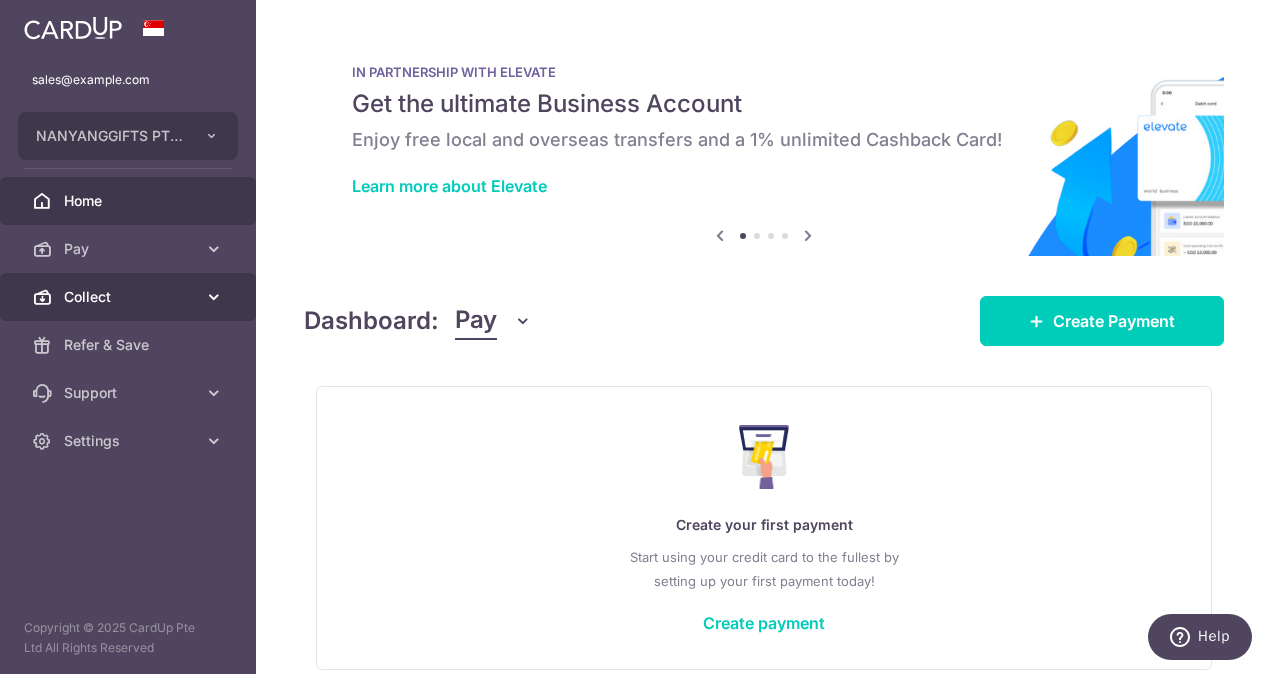 click at bounding box center [214, 297] 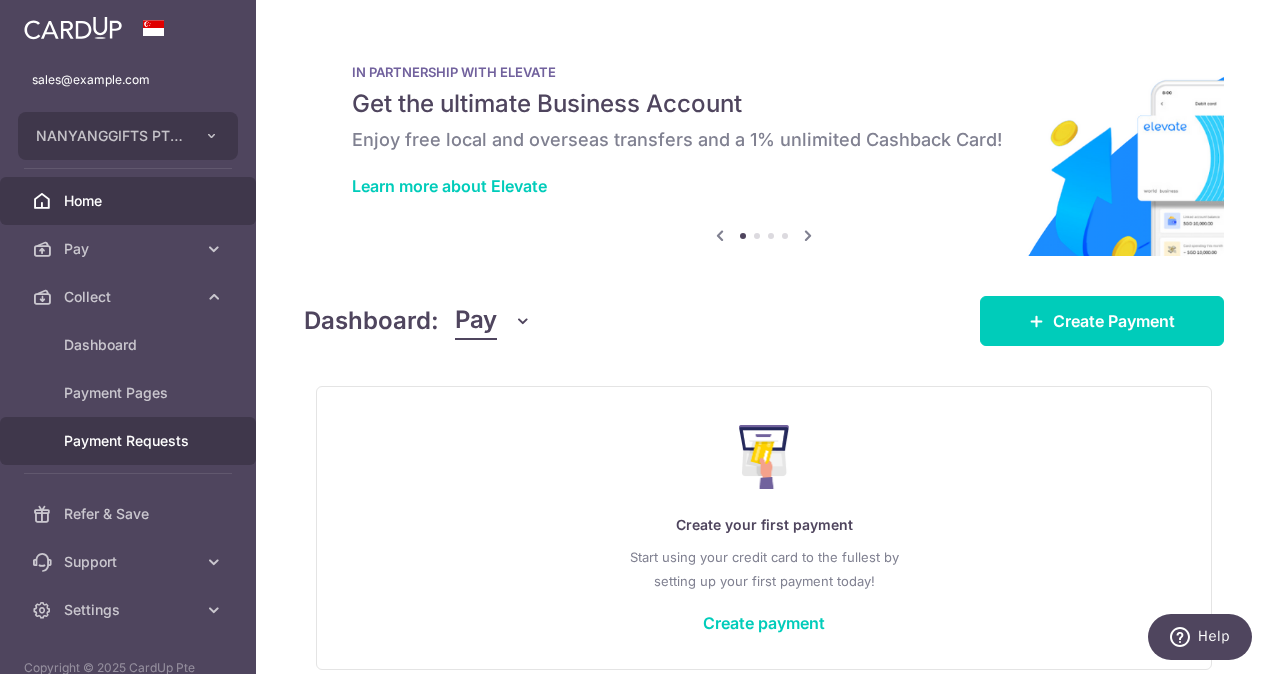 click on "Payment Requests" at bounding box center (130, 441) 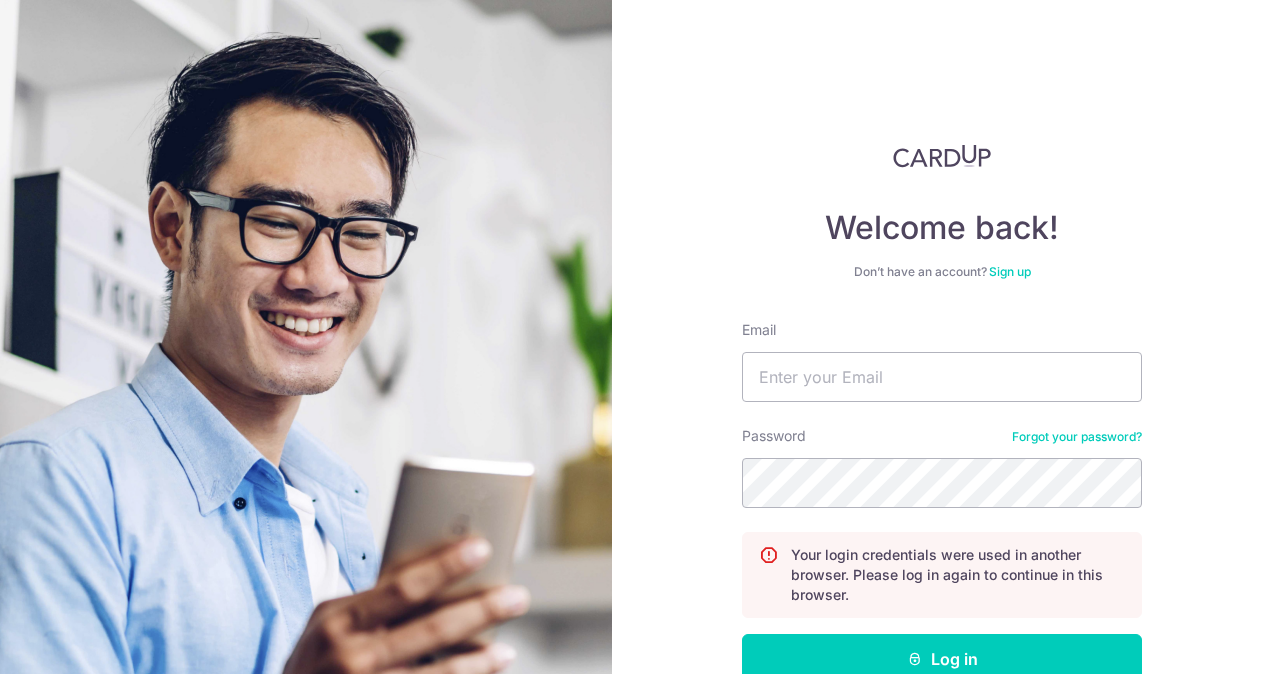 scroll, scrollTop: 0, scrollLeft: 0, axis: both 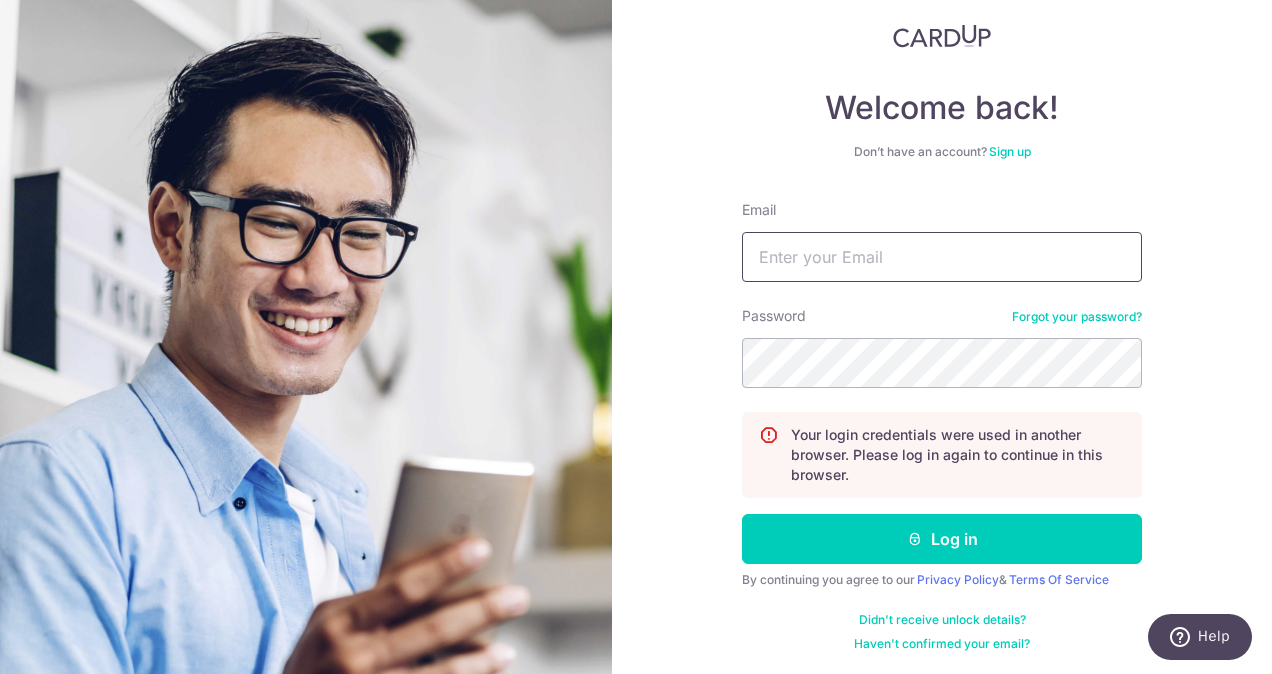 click on "Email" at bounding box center [942, 257] 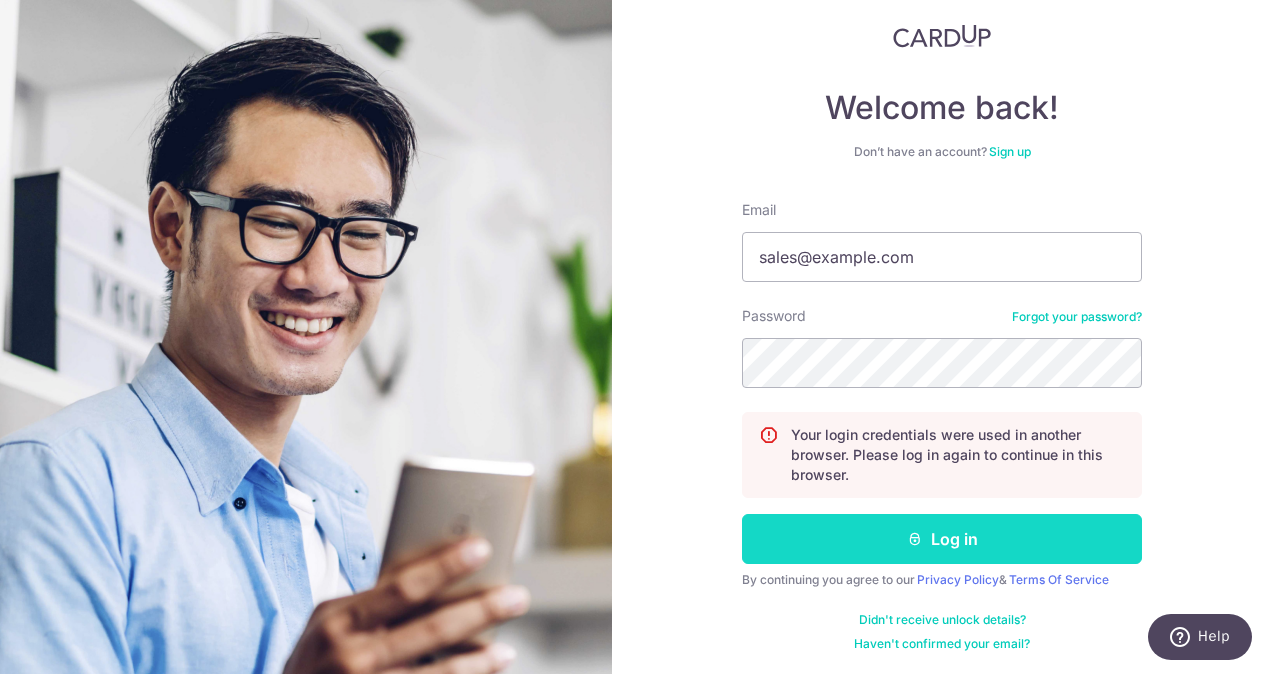click on "Log in" at bounding box center (942, 539) 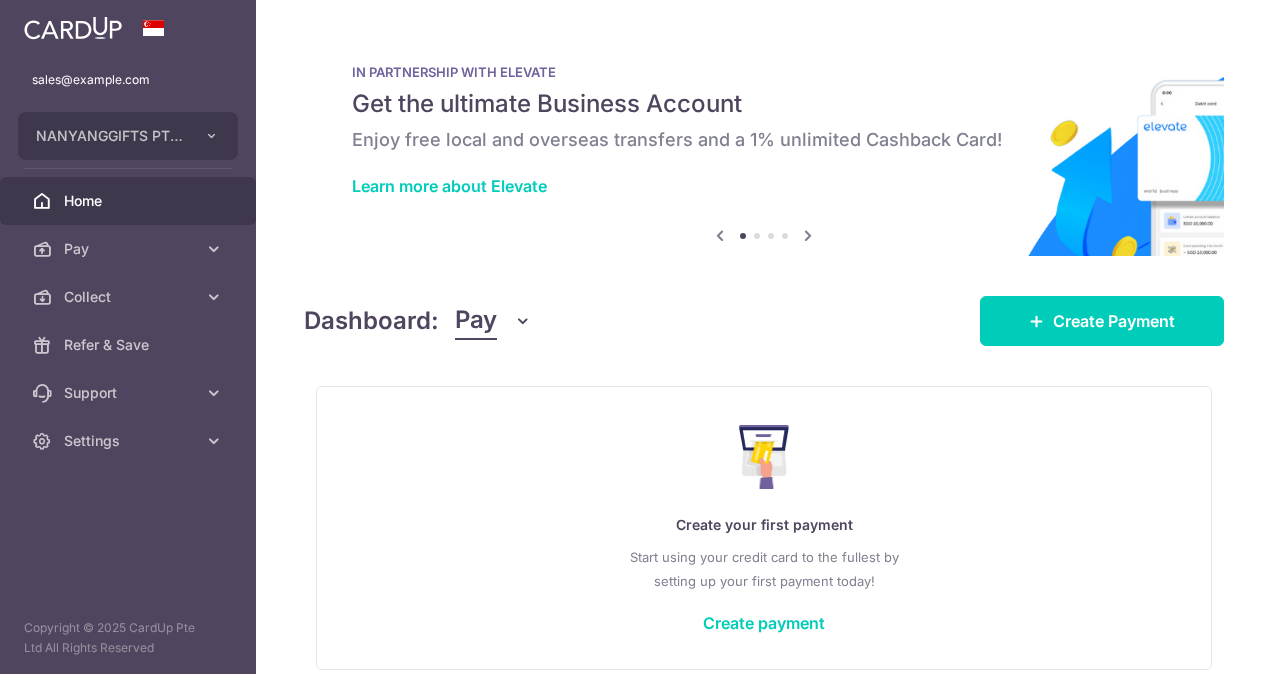 scroll, scrollTop: 0, scrollLeft: 0, axis: both 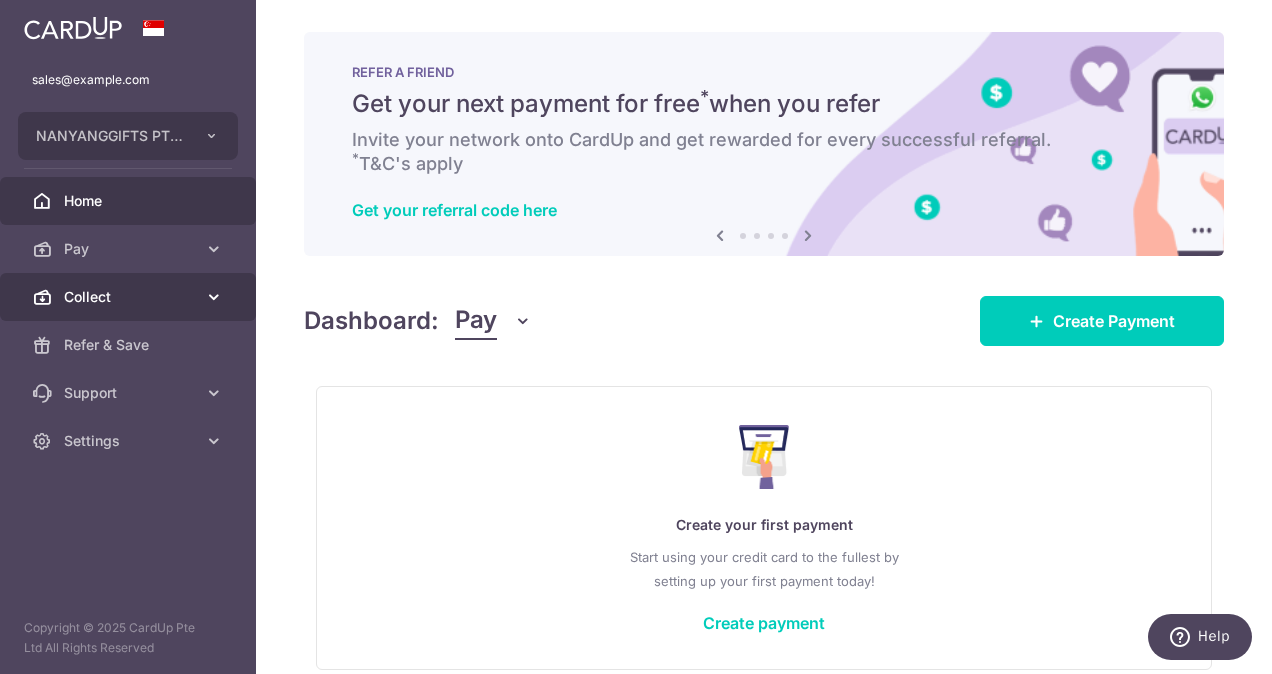 click at bounding box center (214, 297) 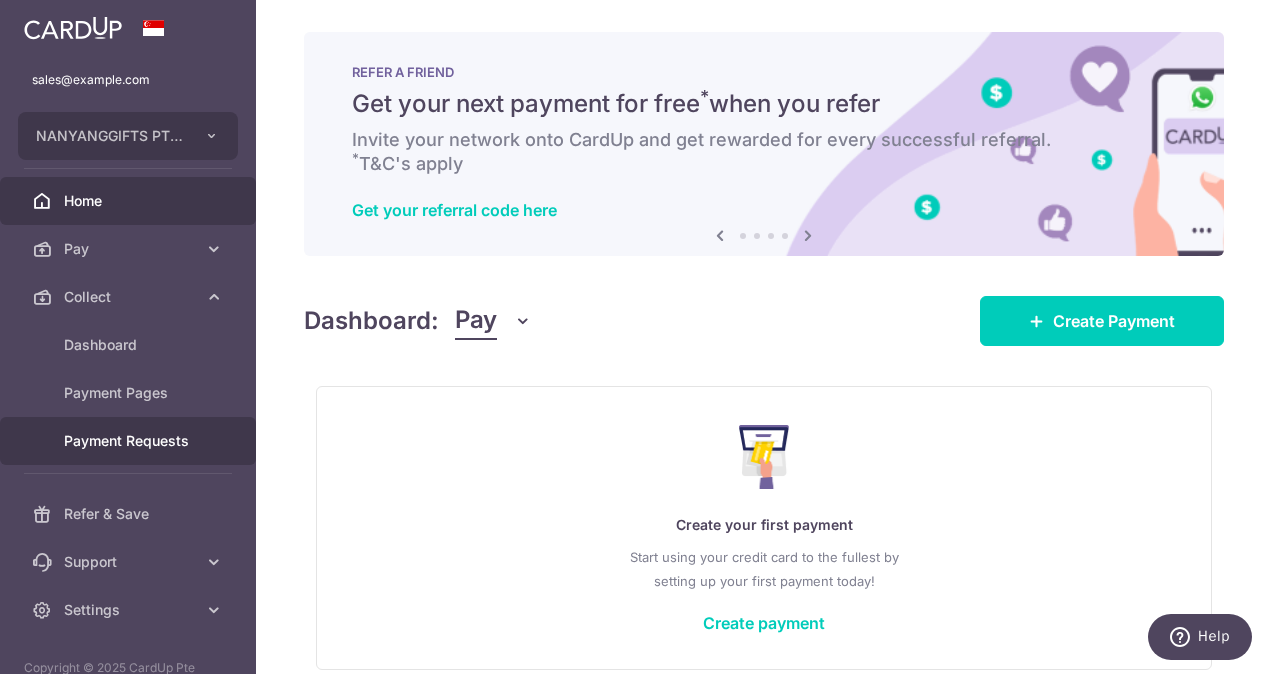 click on "Payment Requests" at bounding box center [128, 441] 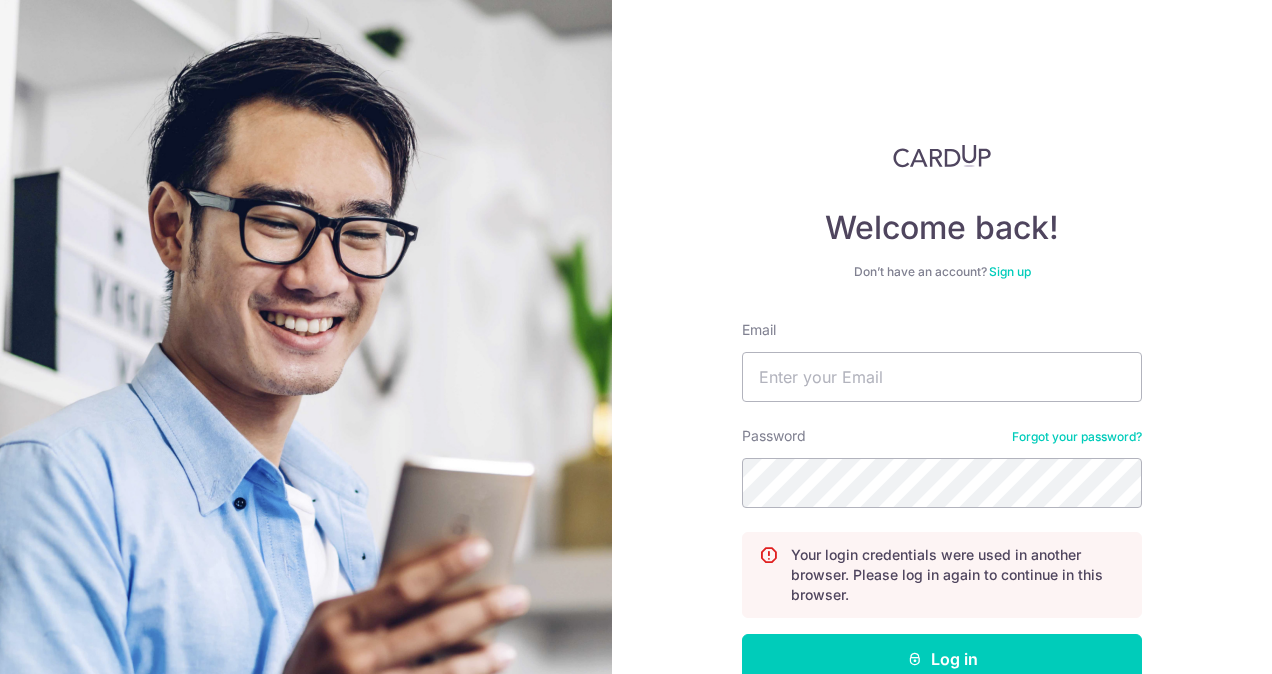 scroll, scrollTop: 0, scrollLeft: 0, axis: both 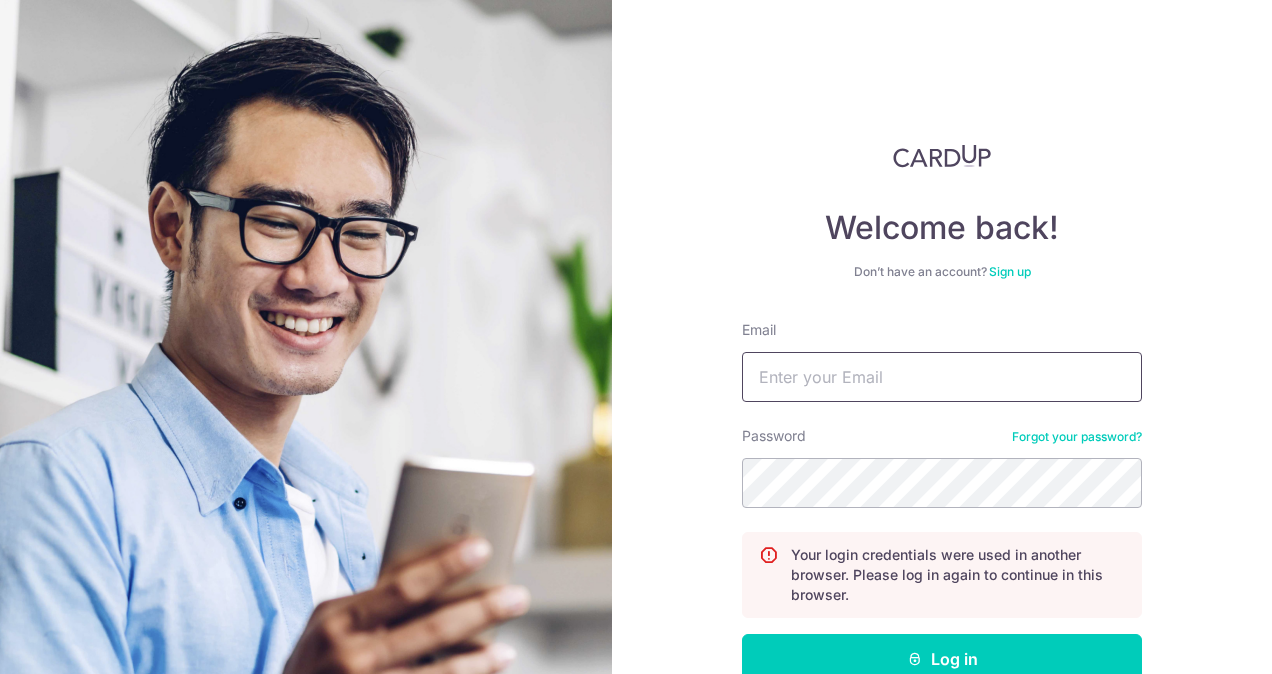type on "sales@nanyanggifts.com" 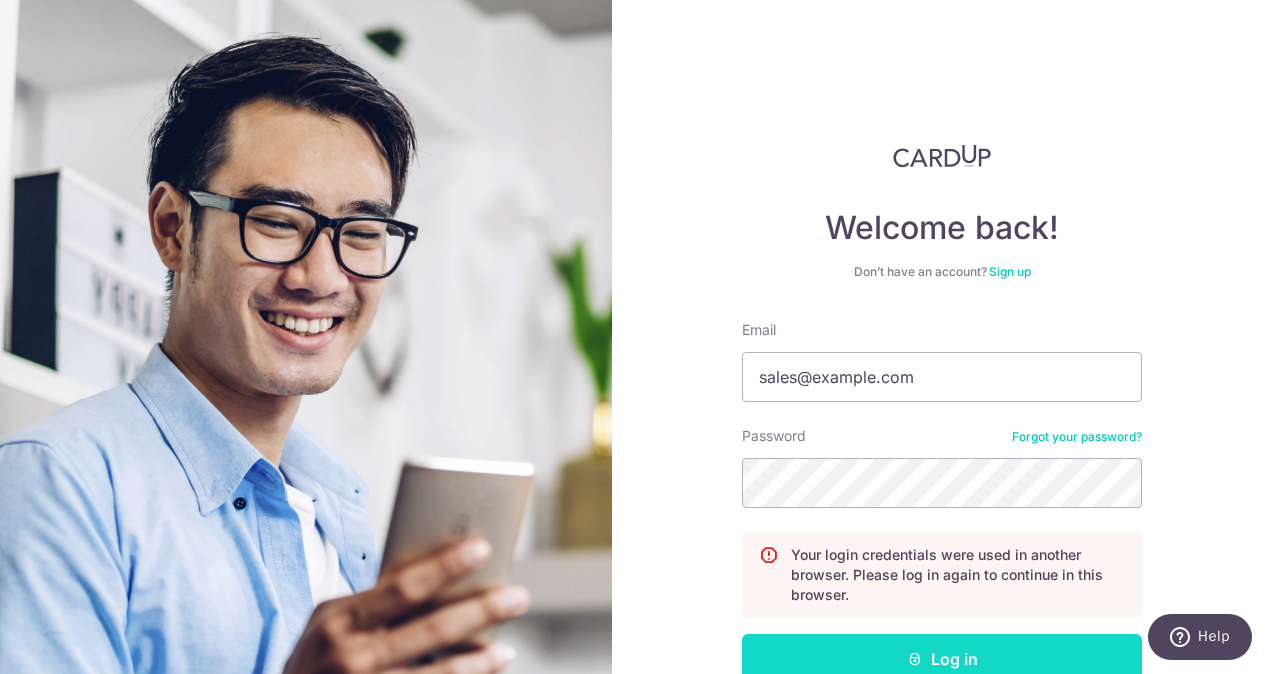 click on "Log in" at bounding box center [942, 659] 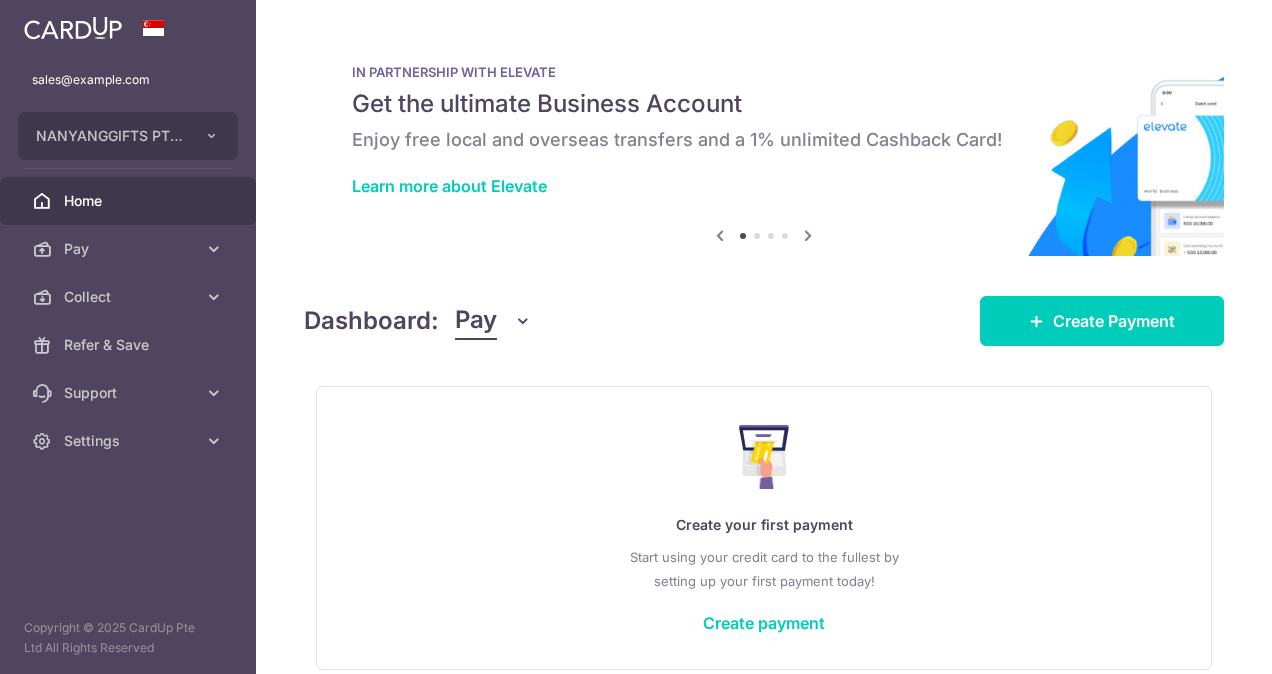 scroll, scrollTop: 0, scrollLeft: 0, axis: both 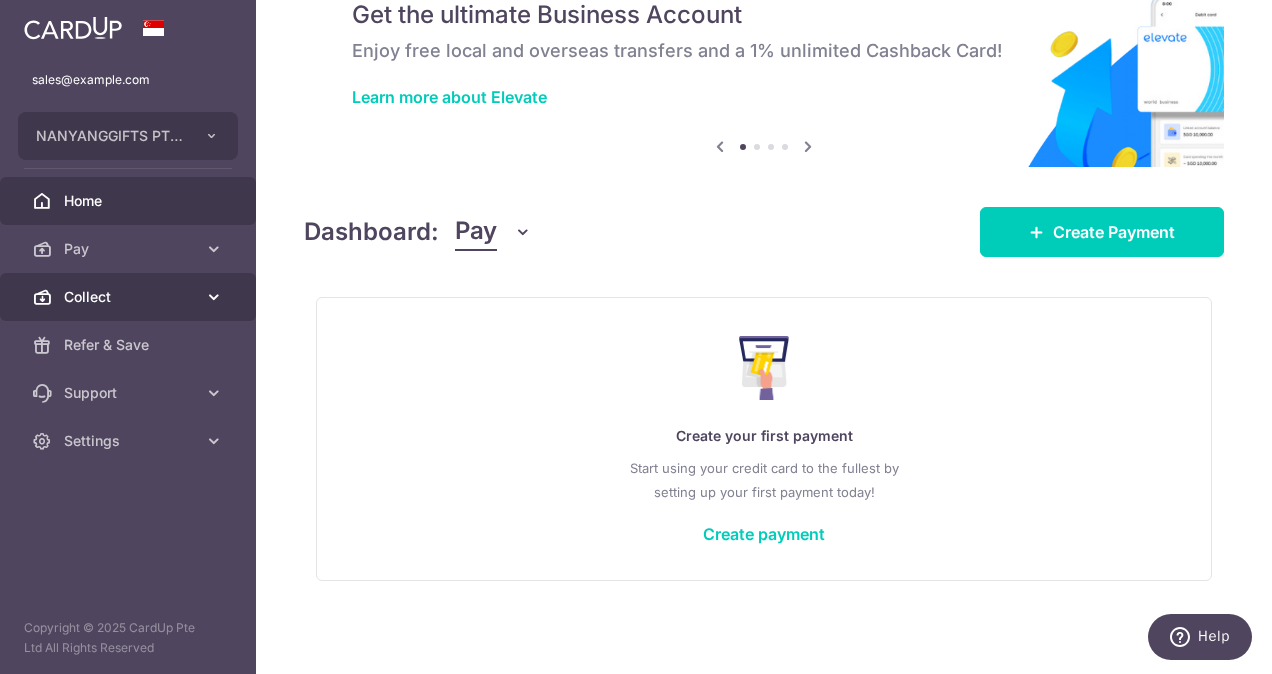 click on "Collect" at bounding box center [130, 297] 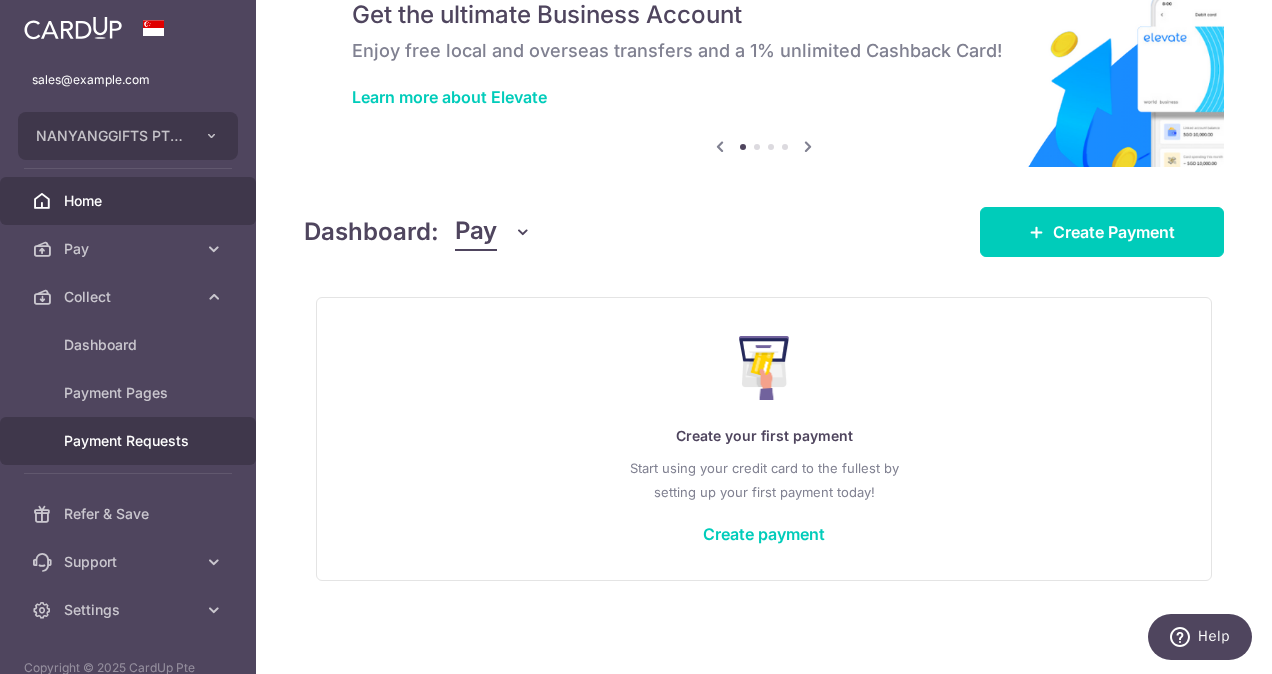 click on "Payment Requests" at bounding box center [130, 441] 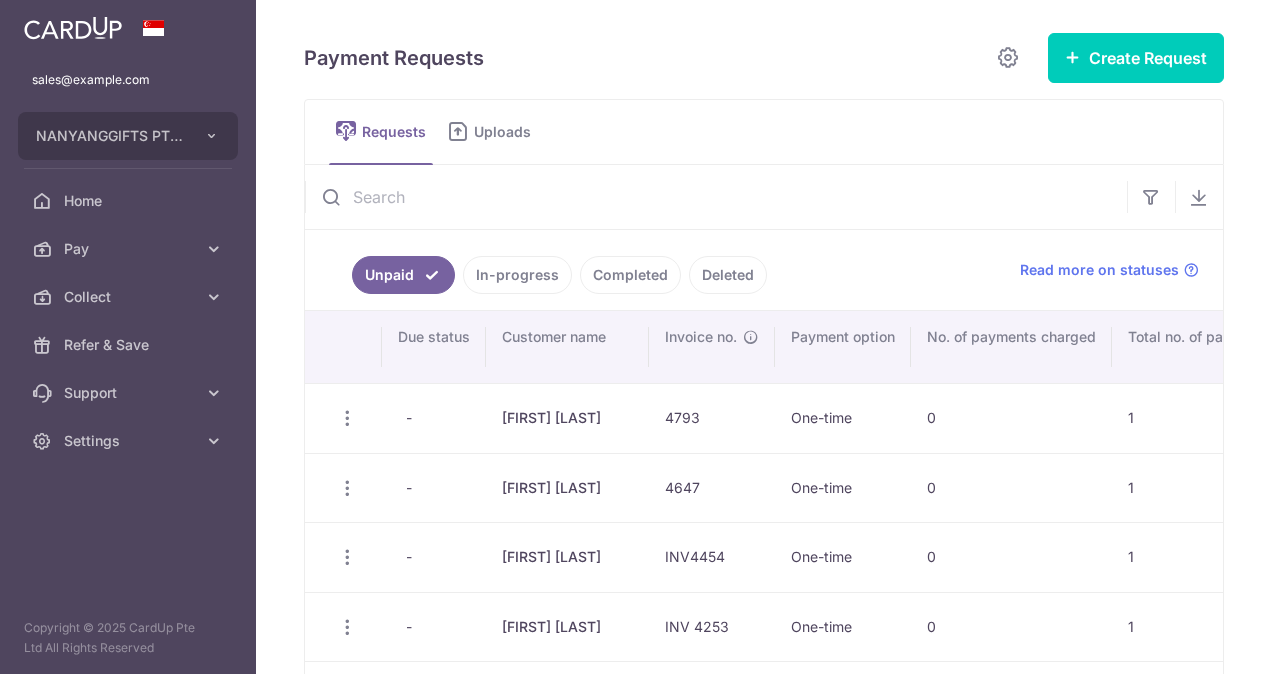 scroll, scrollTop: 0, scrollLeft: 0, axis: both 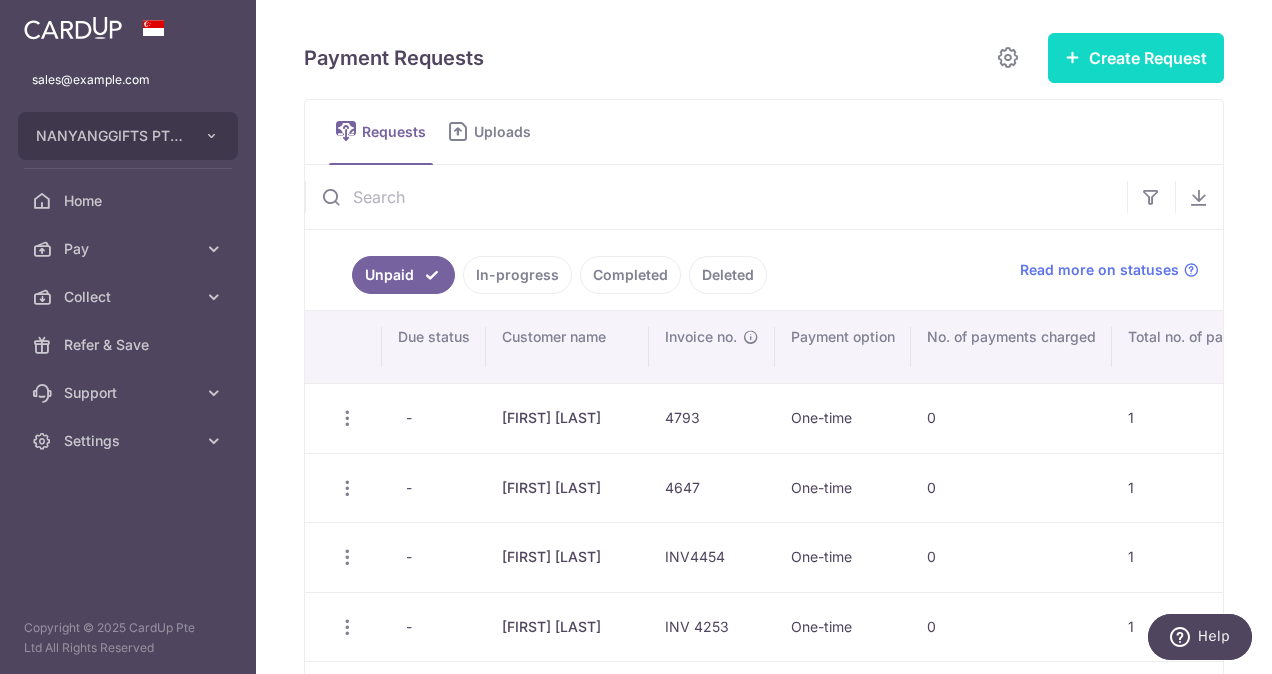 click on "Create Request" at bounding box center (1136, 58) 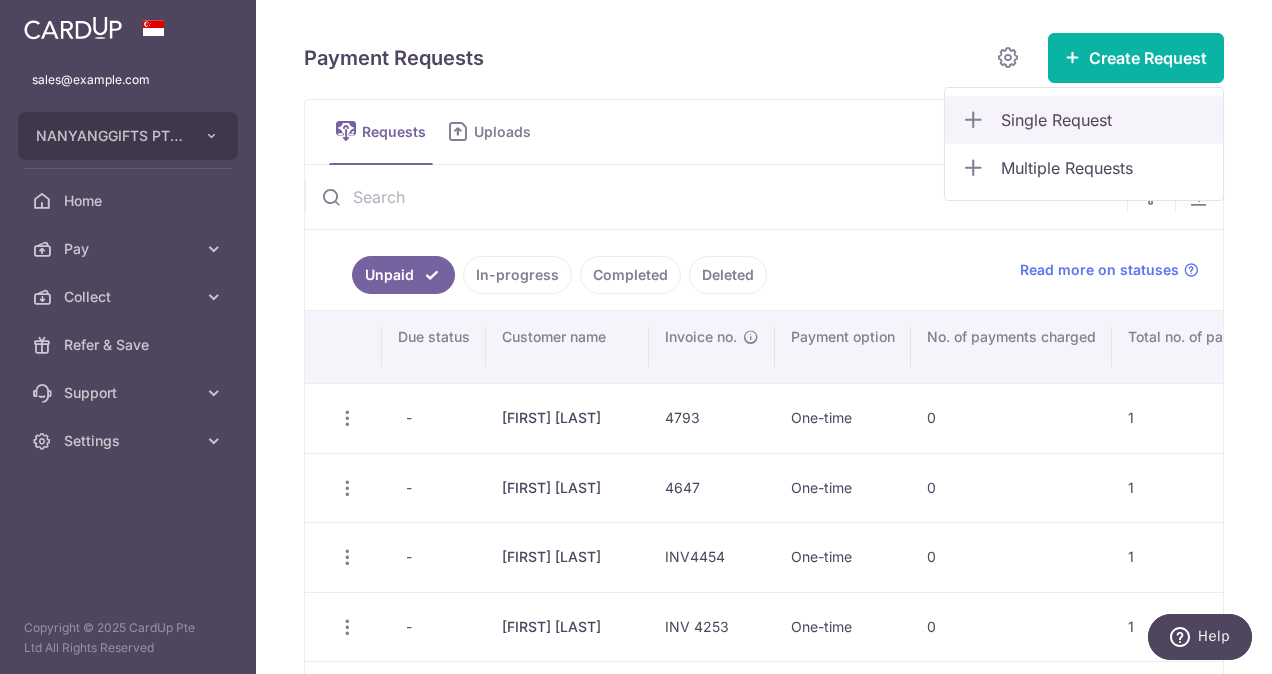 click on "Single Request" at bounding box center [1104, 120] 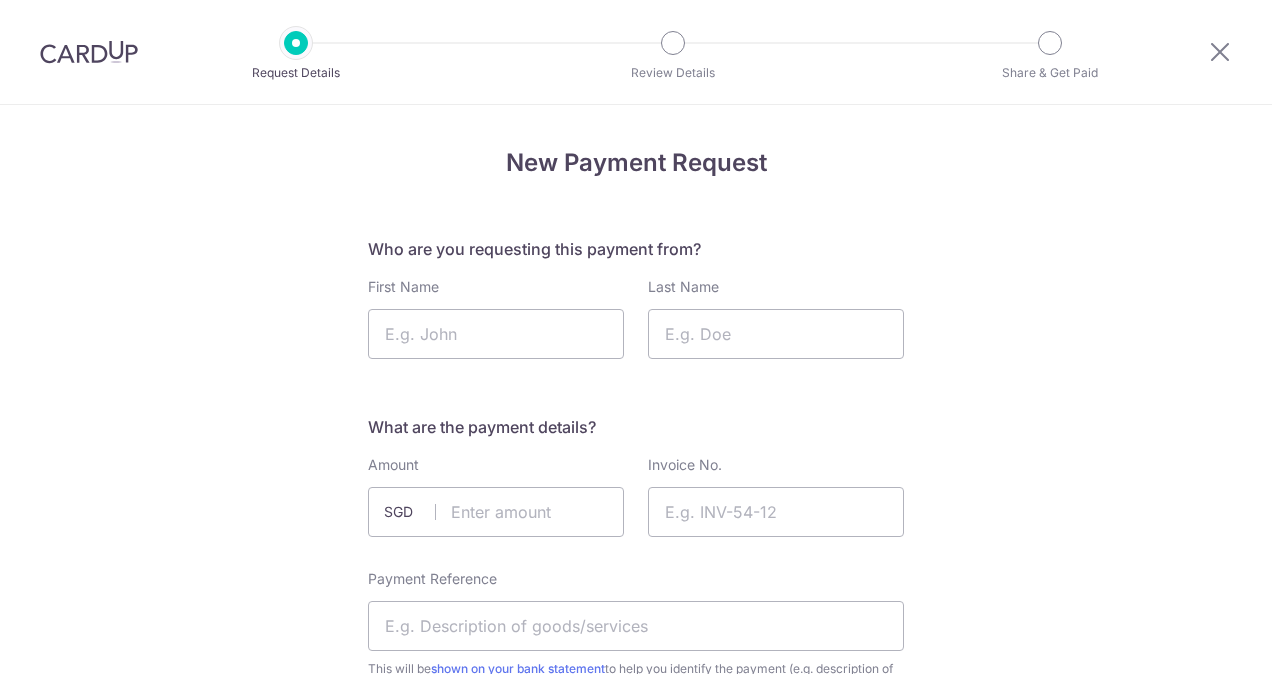 scroll, scrollTop: 0, scrollLeft: 0, axis: both 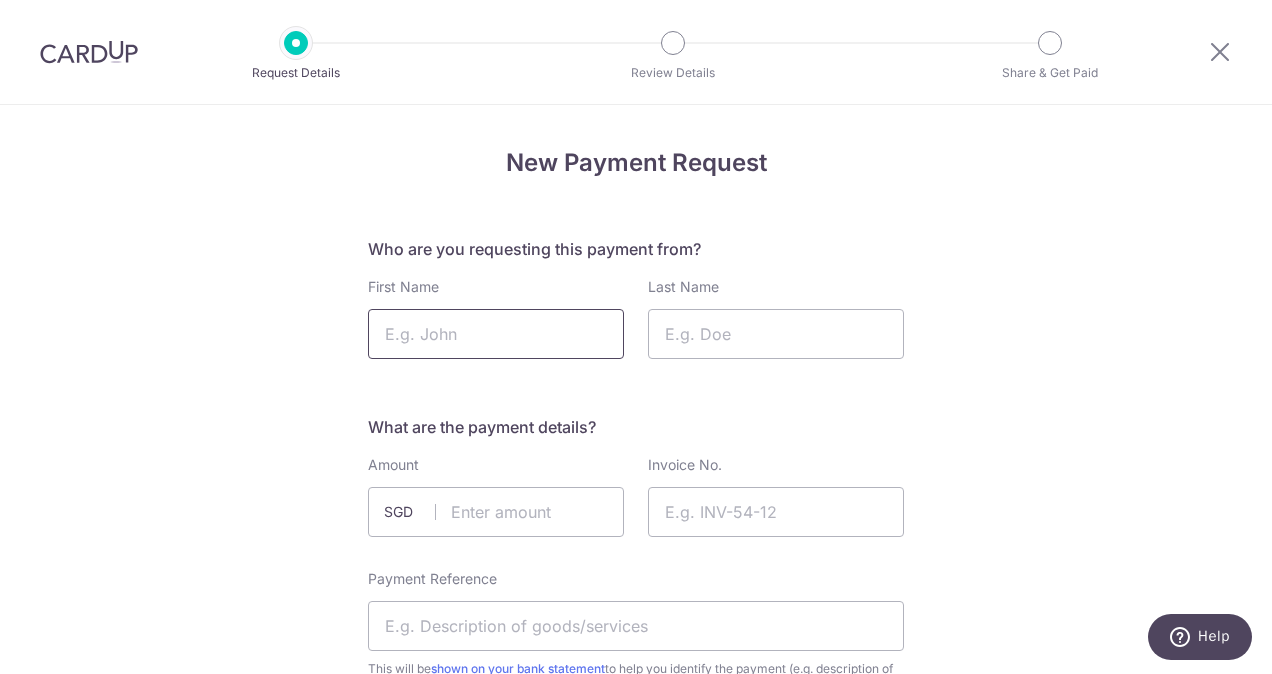 click on "First Name" at bounding box center [496, 334] 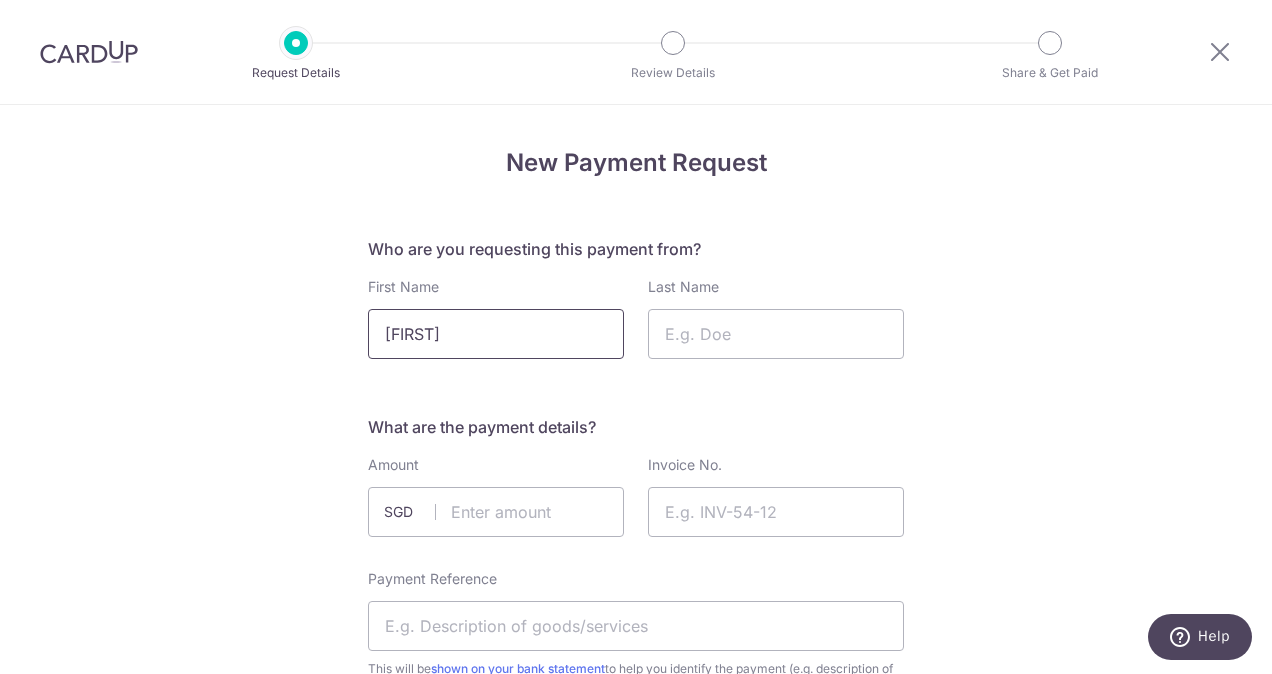 click on "[FIRST]" at bounding box center [496, 334] 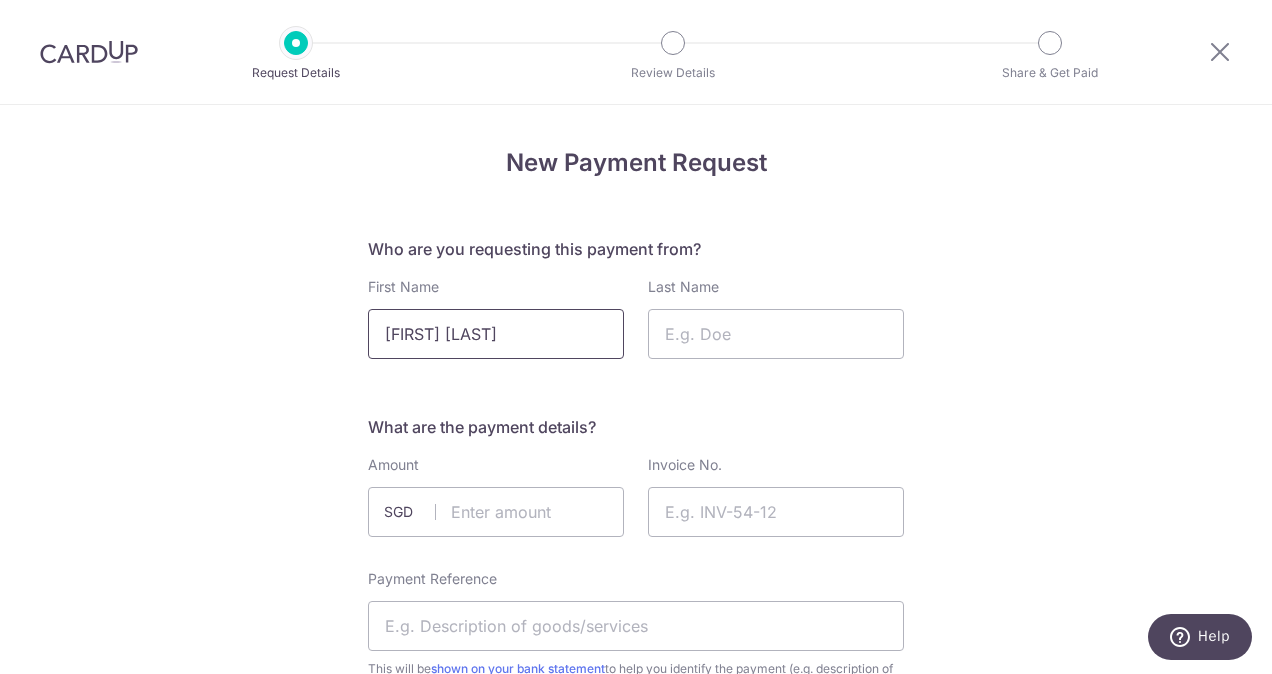 type on "[FIRST] [LAST]" 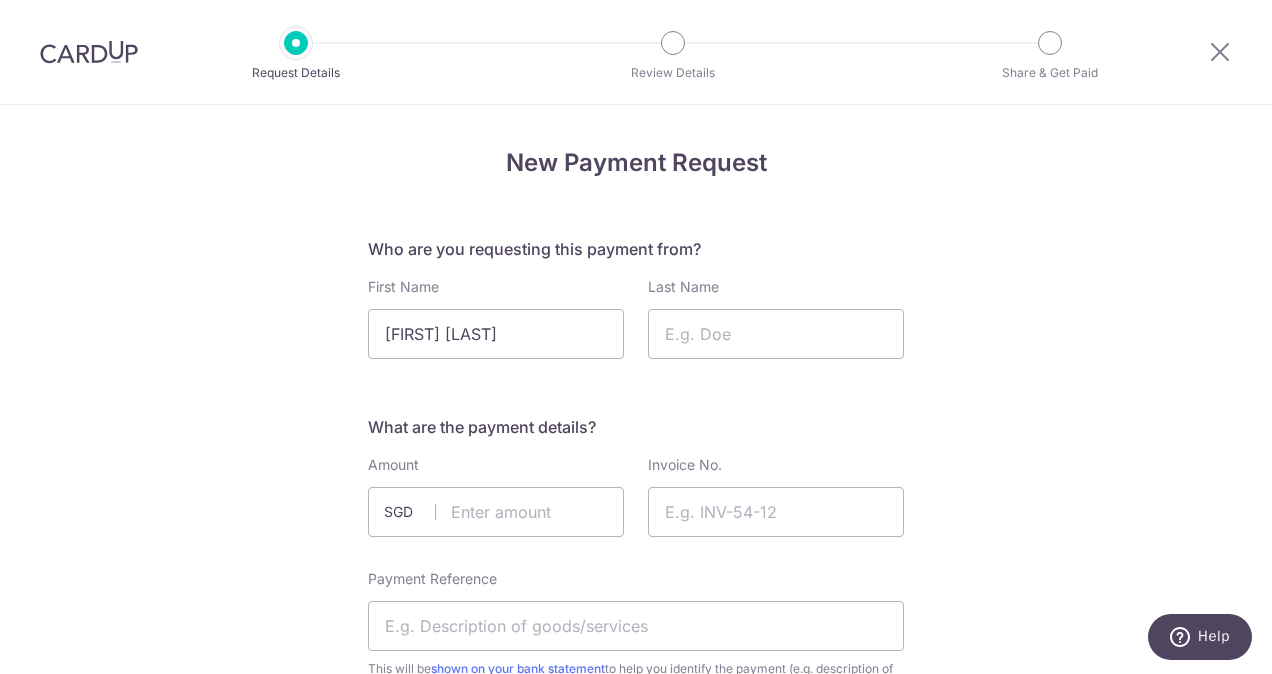 drag, startPoint x: 1056, startPoint y: 258, endPoint x: 1060, endPoint y: 247, distance: 11.7046995 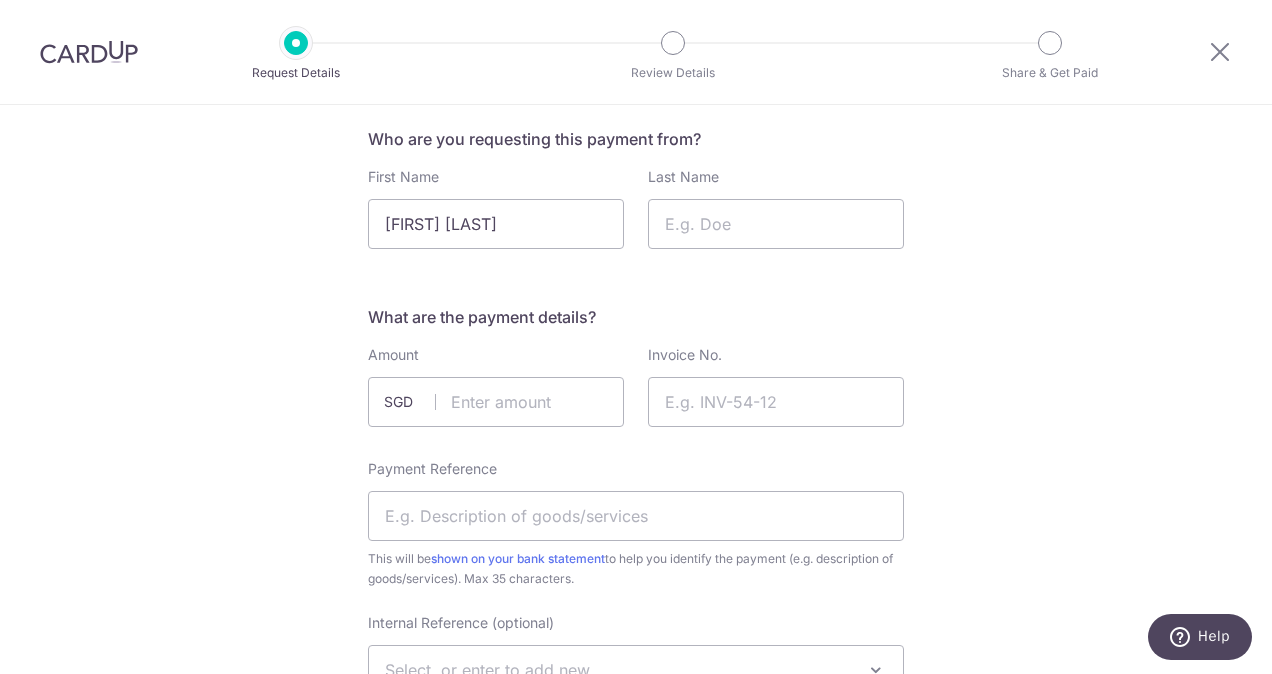 scroll, scrollTop: 133, scrollLeft: 0, axis: vertical 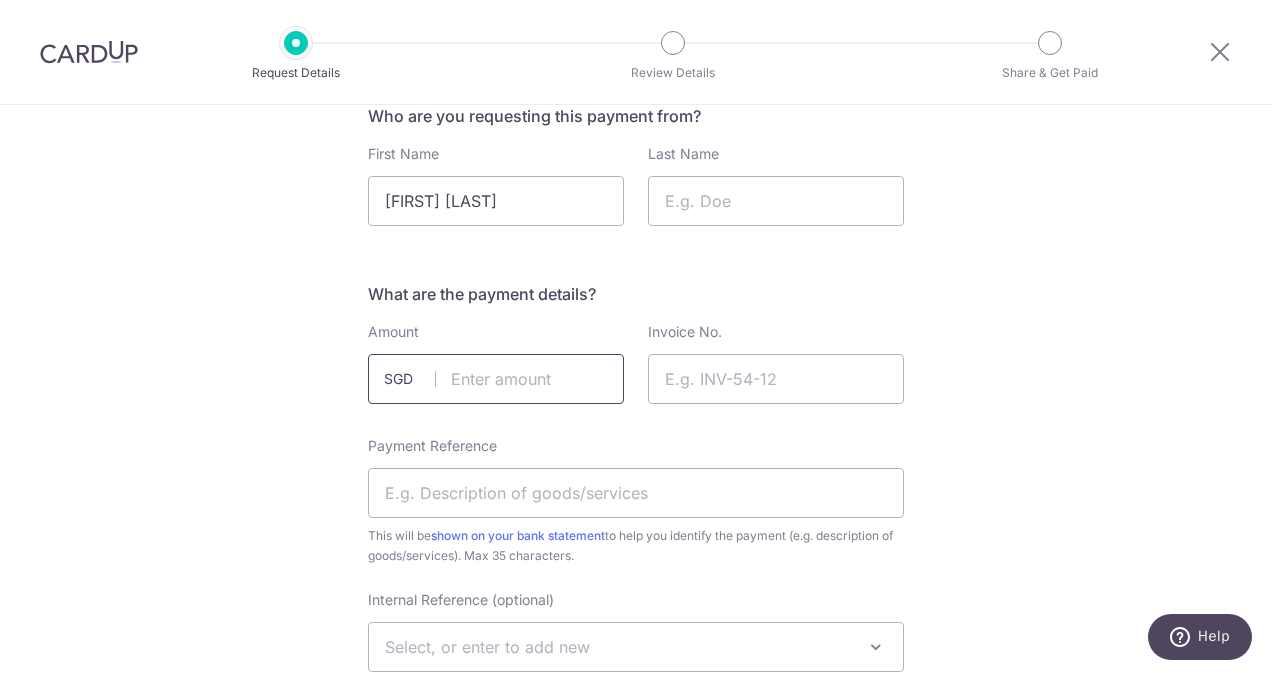 click at bounding box center [496, 379] 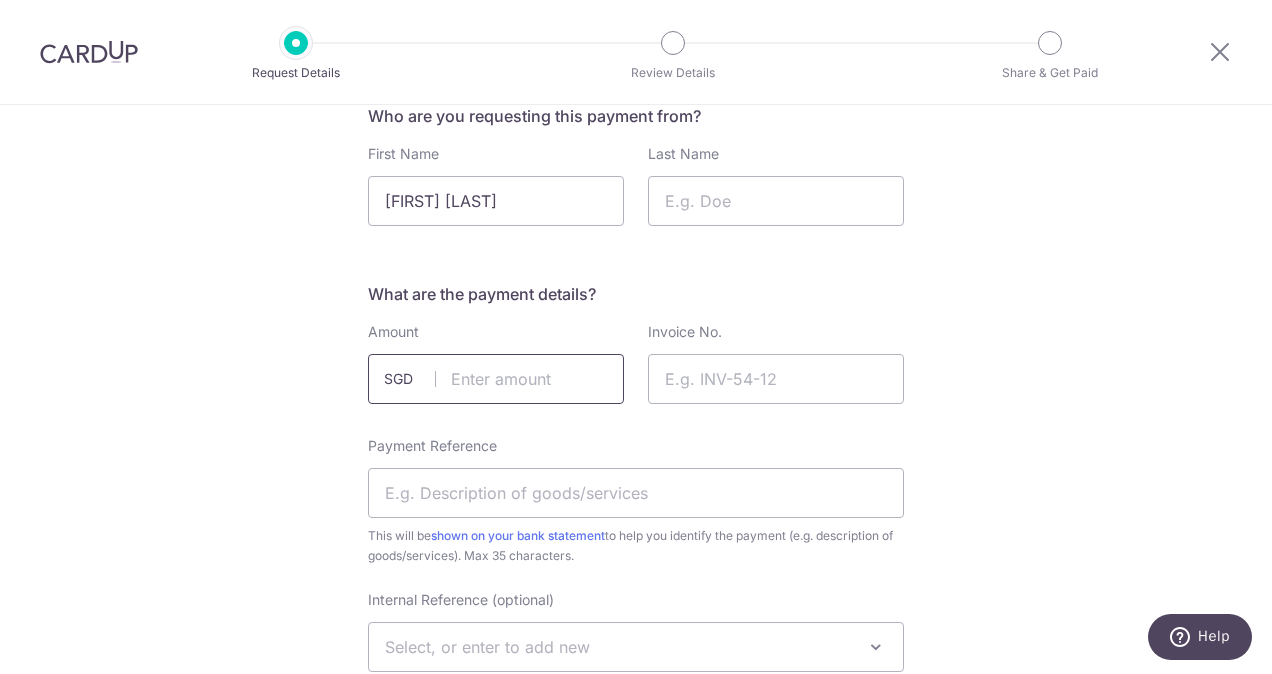 click at bounding box center [496, 379] 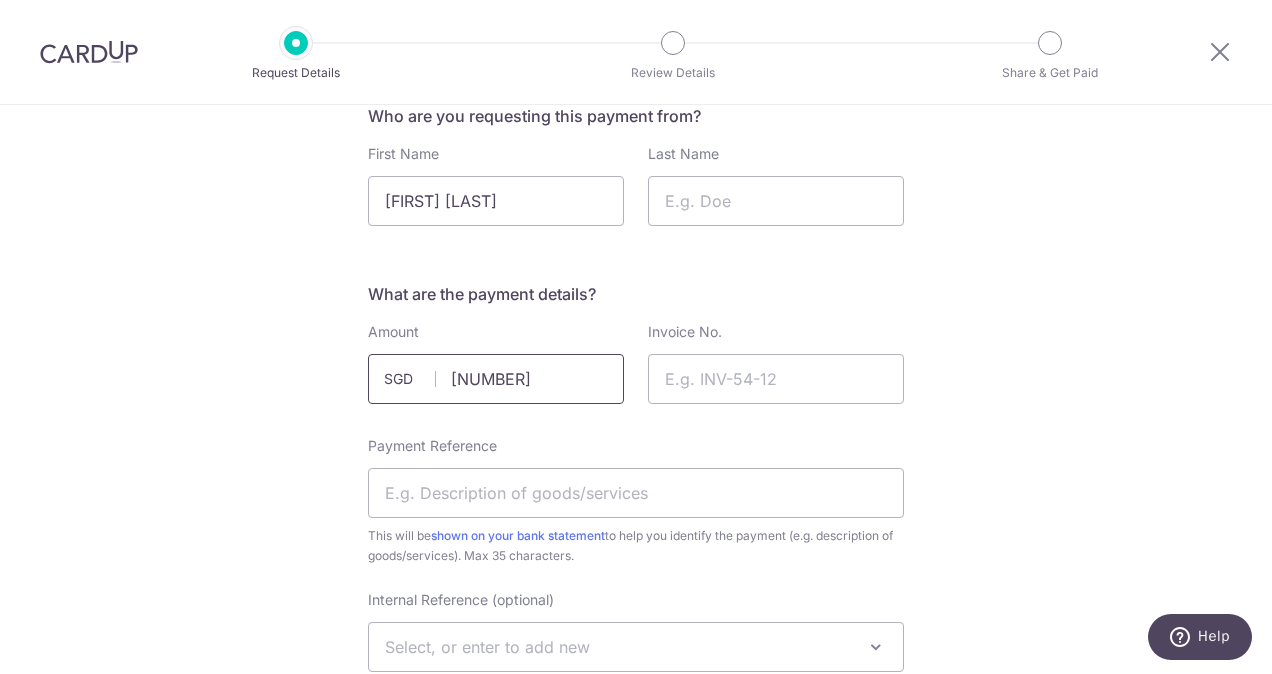 type on "326.67" 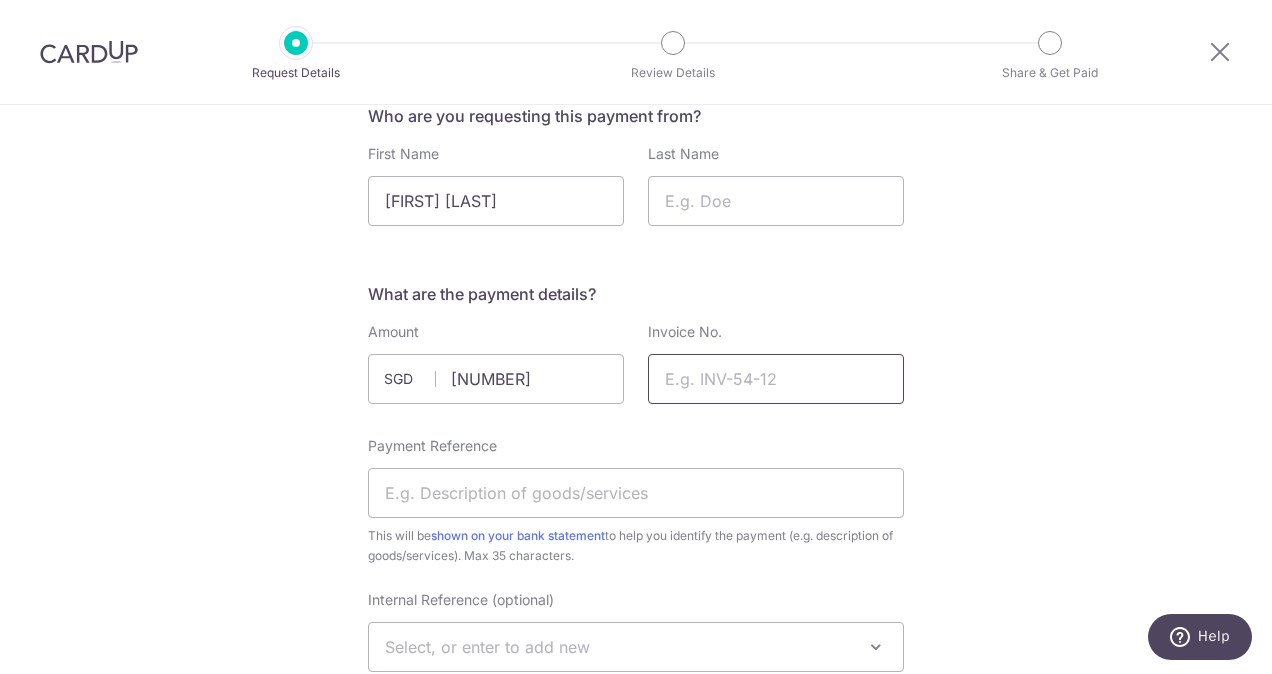 click on "Invoice No." at bounding box center (776, 379) 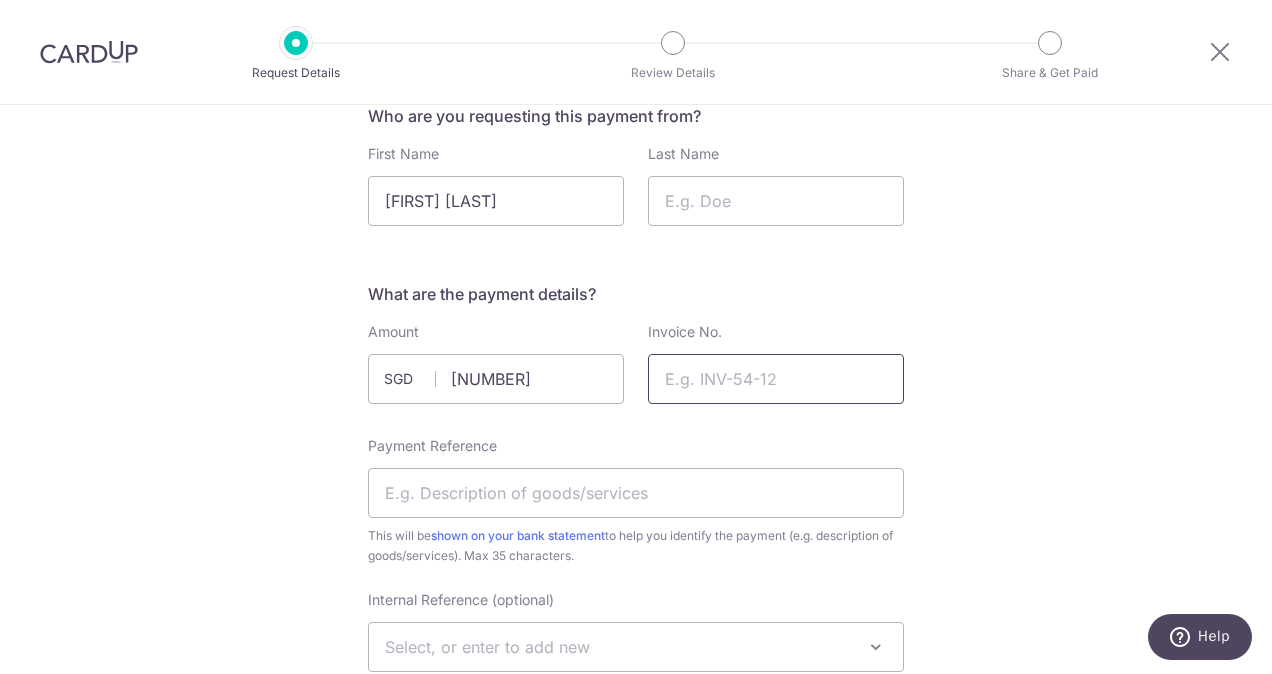 click on "Invoice No." at bounding box center (776, 379) 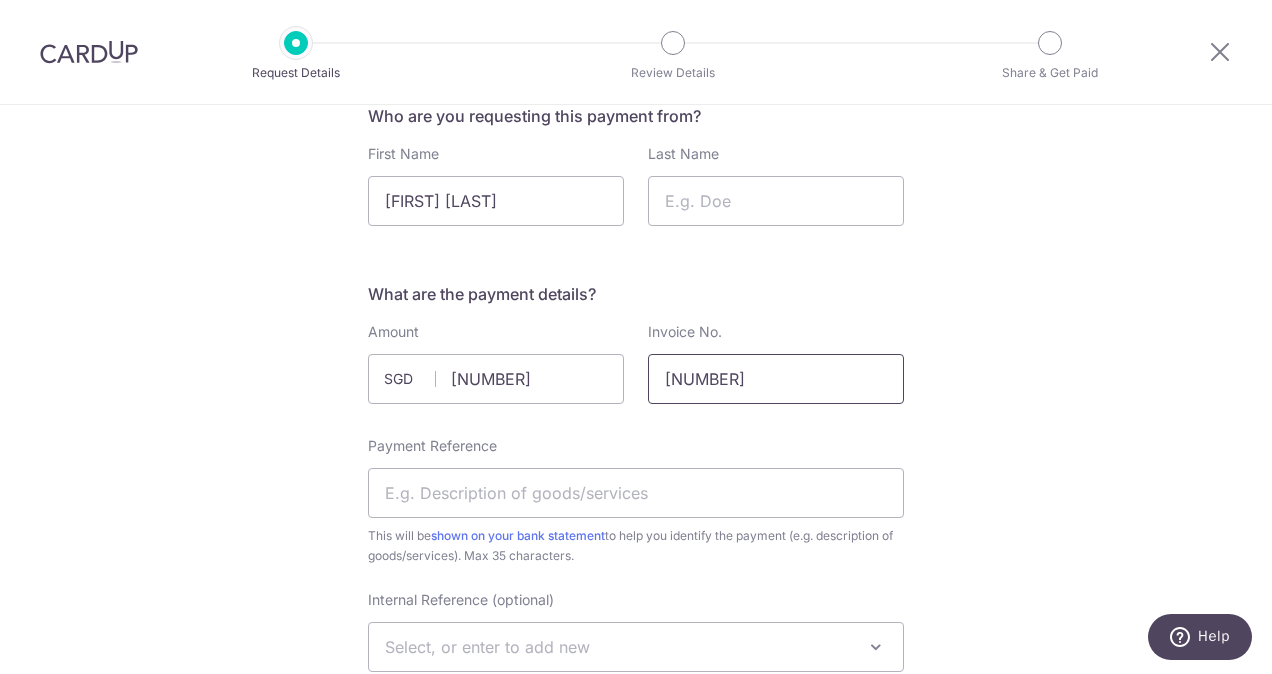 type on "4850" 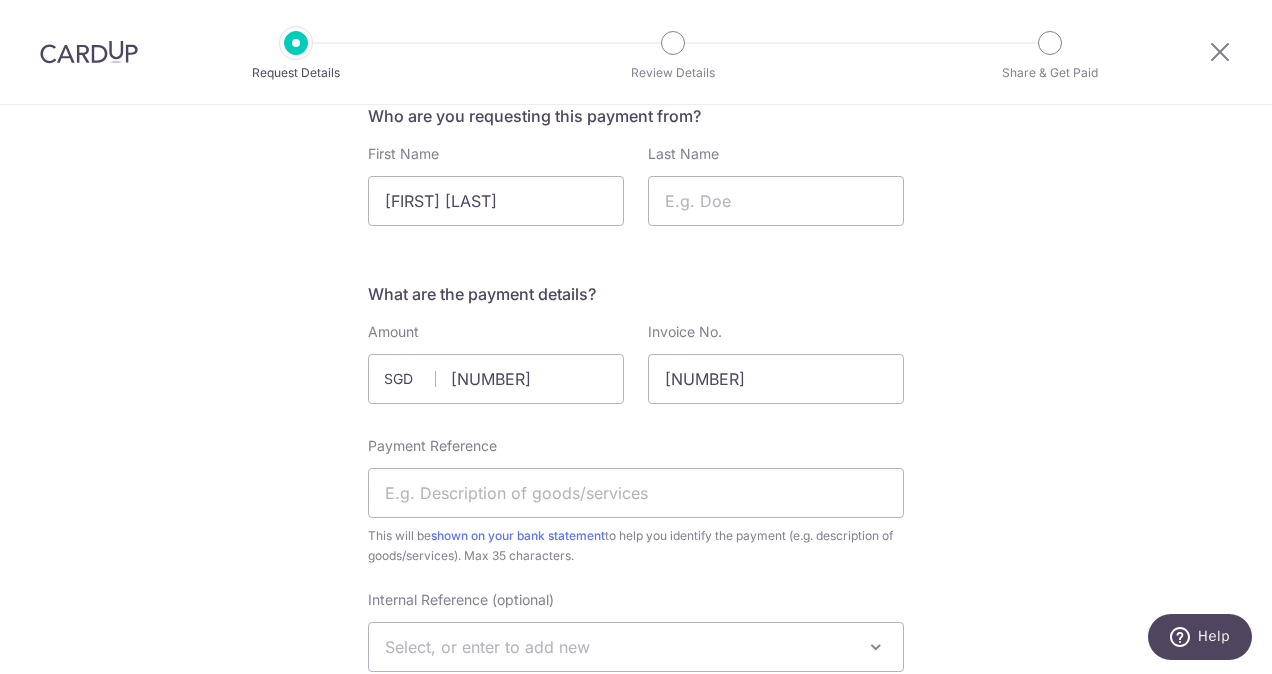click on "New Payment Request
Who are you requesting this payment from?
First Name
Debra Tan
Last Name
What are the payment details?
Amount
326.67
SGD
Please enter a valid amount up to 2 decimal places
Invoice No.
4850
Payment Reference
This will be  shown on your bank statement" at bounding box center (636, 972) 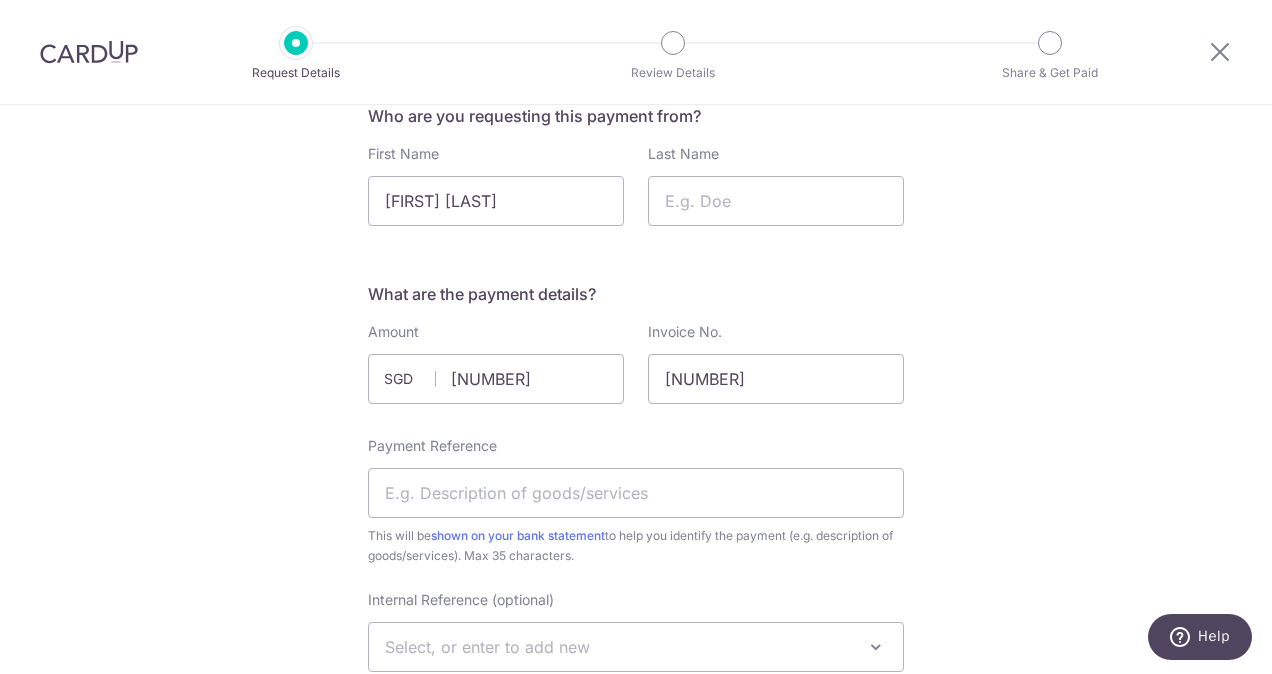 click on "New Payment Request
Who are you requesting this payment from?
First Name
Debra Tan
Last Name
What are the payment details?
Amount
326.67
SGD
Please enter a valid amount up to 2 decimal places
Invoice No.
4850
Payment Reference
This will be  shown on your bank statement" at bounding box center [636, 972] 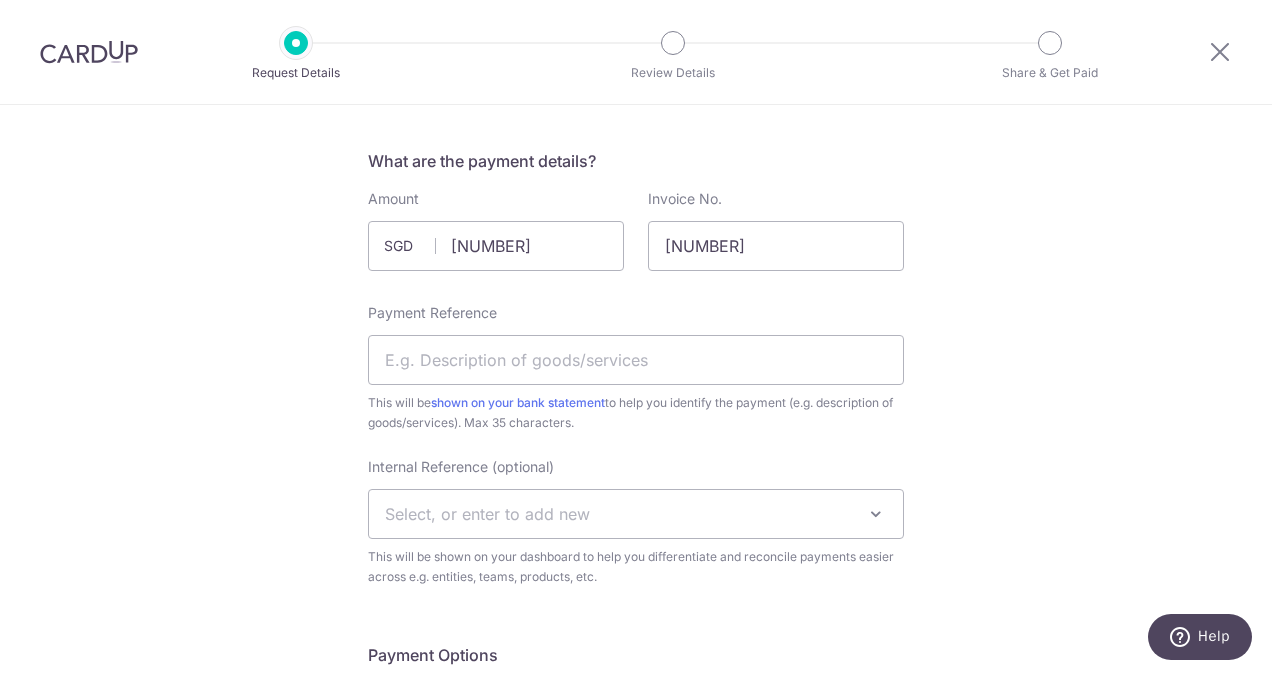scroll, scrollTop: 333, scrollLeft: 0, axis: vertical 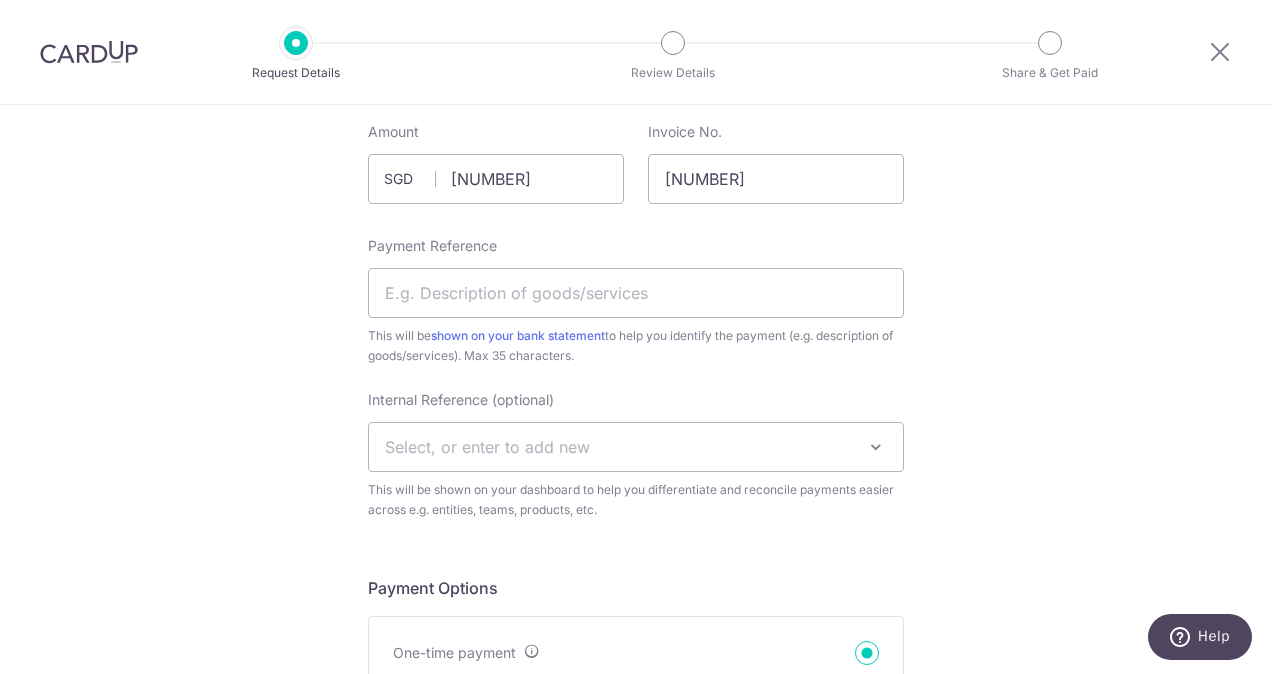 click on "Select, or enter to add new" at bounding box center [487, 447] 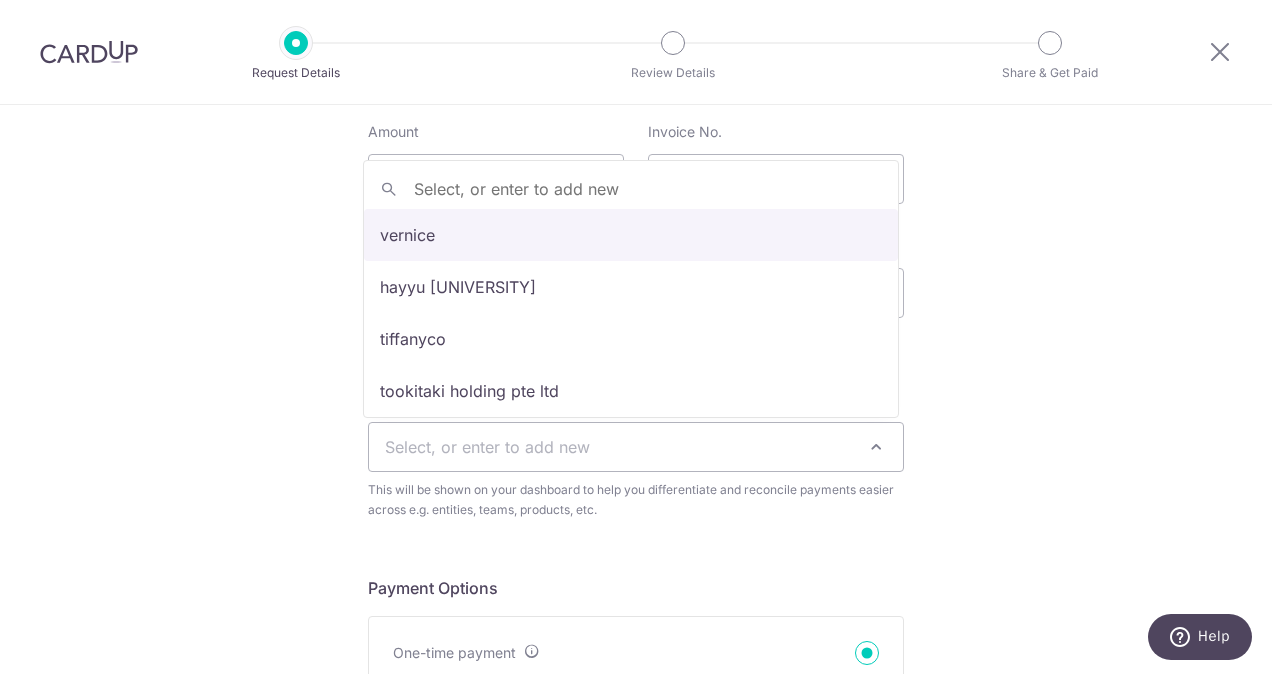 click on "Select, or enter to add new" at bounding box center [636, 447] 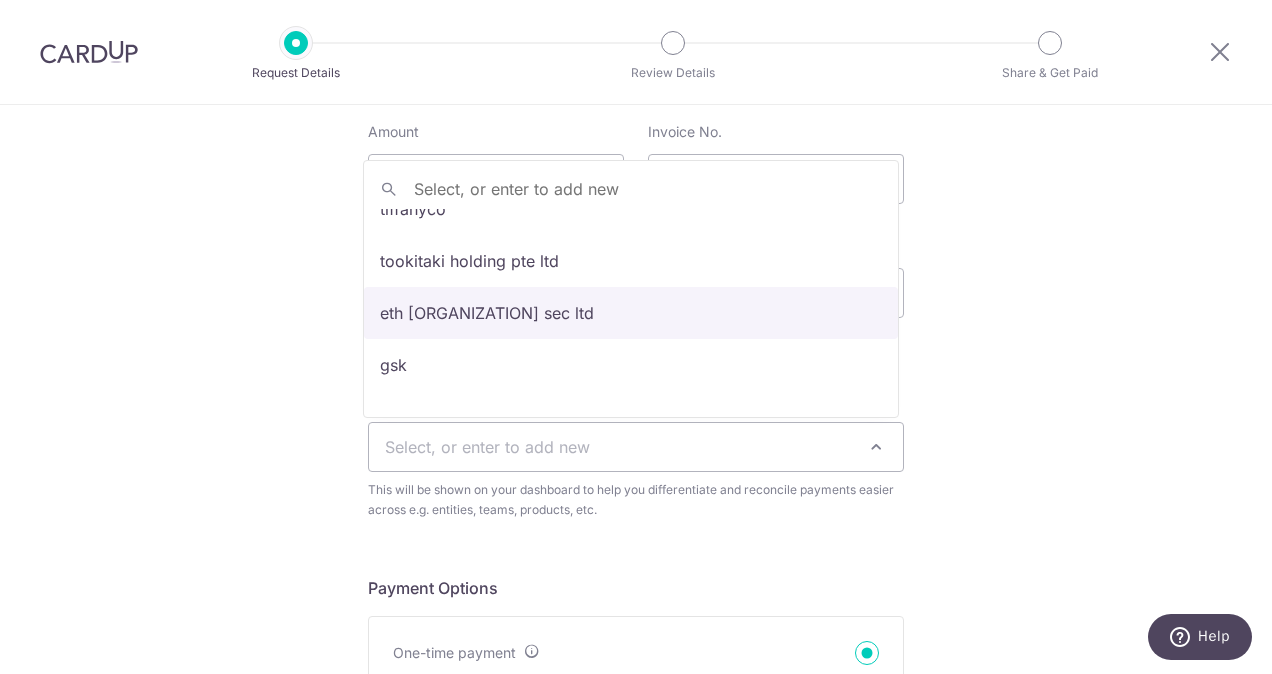 scroll, scrollTop: 133, scrollLeft: 0, axis: vertical 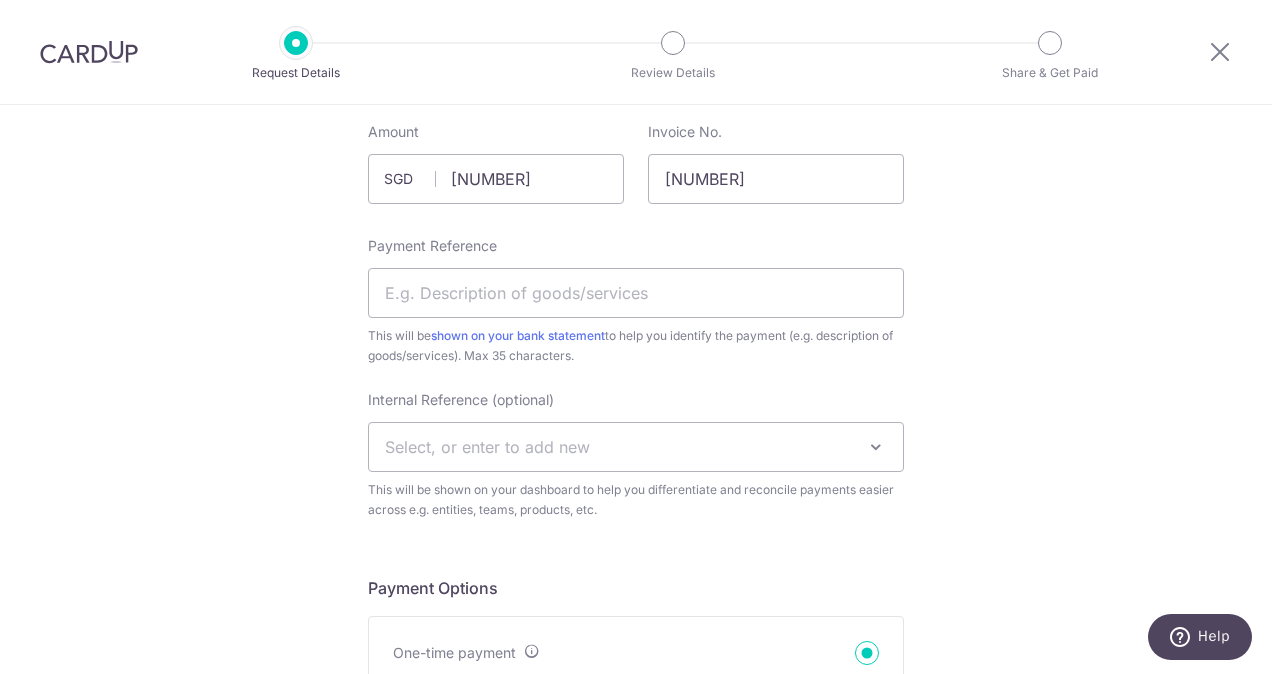 click on "New Payment Request
Who are you requesting this payment from?
First Name
Debra Tan
Last Name
What are the payment details?
Amount
326.67
SGD
Please enter a valid amount up to 2 decimal places
Invoice No.
4850
Payment Reference
This will be  shown on your bank statement" at bounding box center (636, 772) 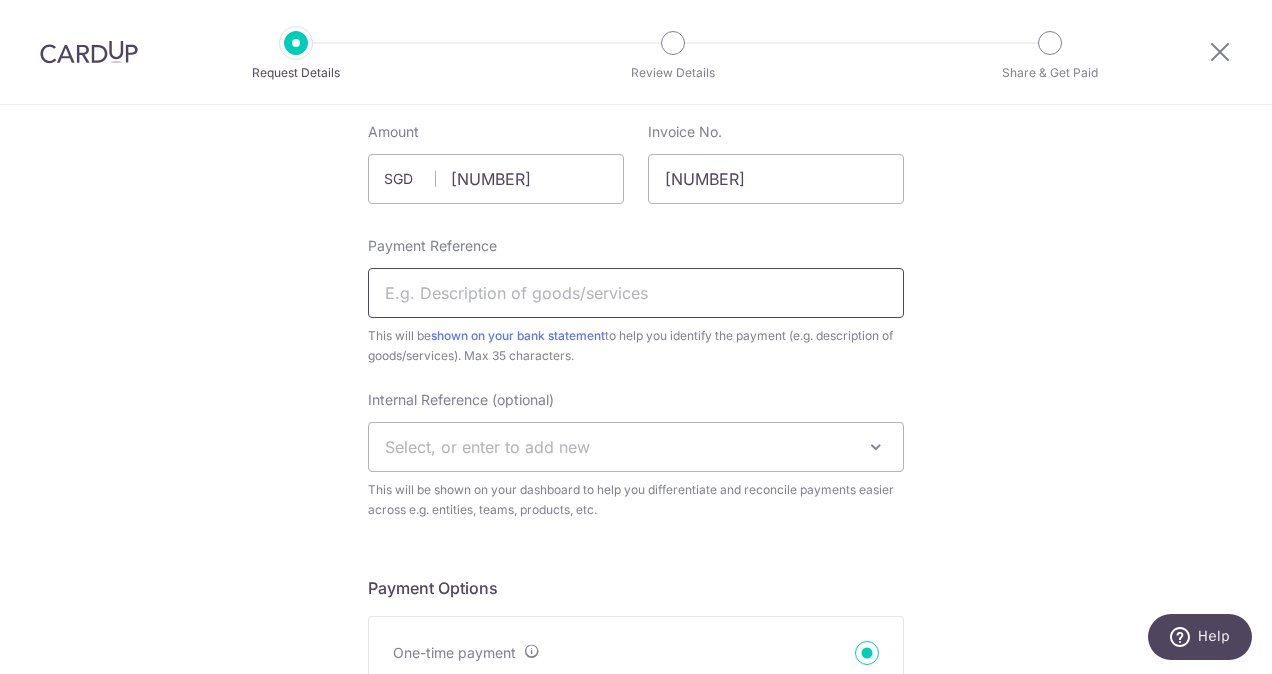 click on "Payment Reference" at bounding box center [636, 293] 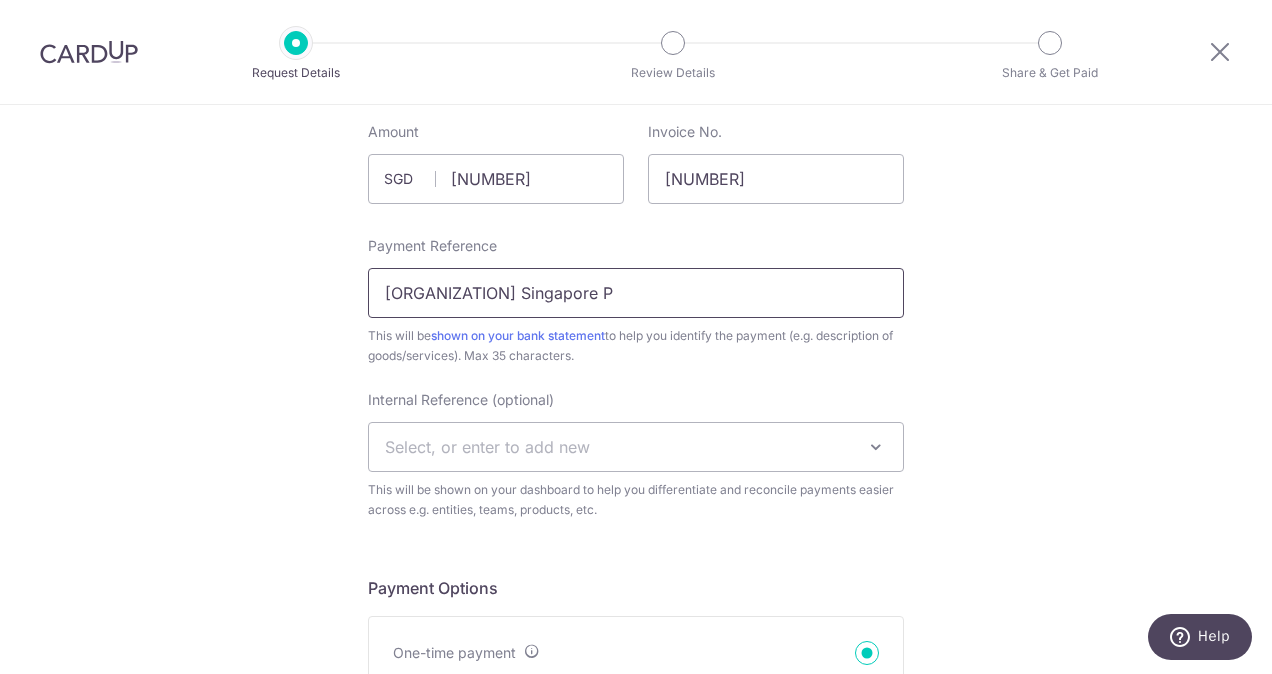 click on "Gemini Digital Payments Singapore P" at bounding box center [636, 293] 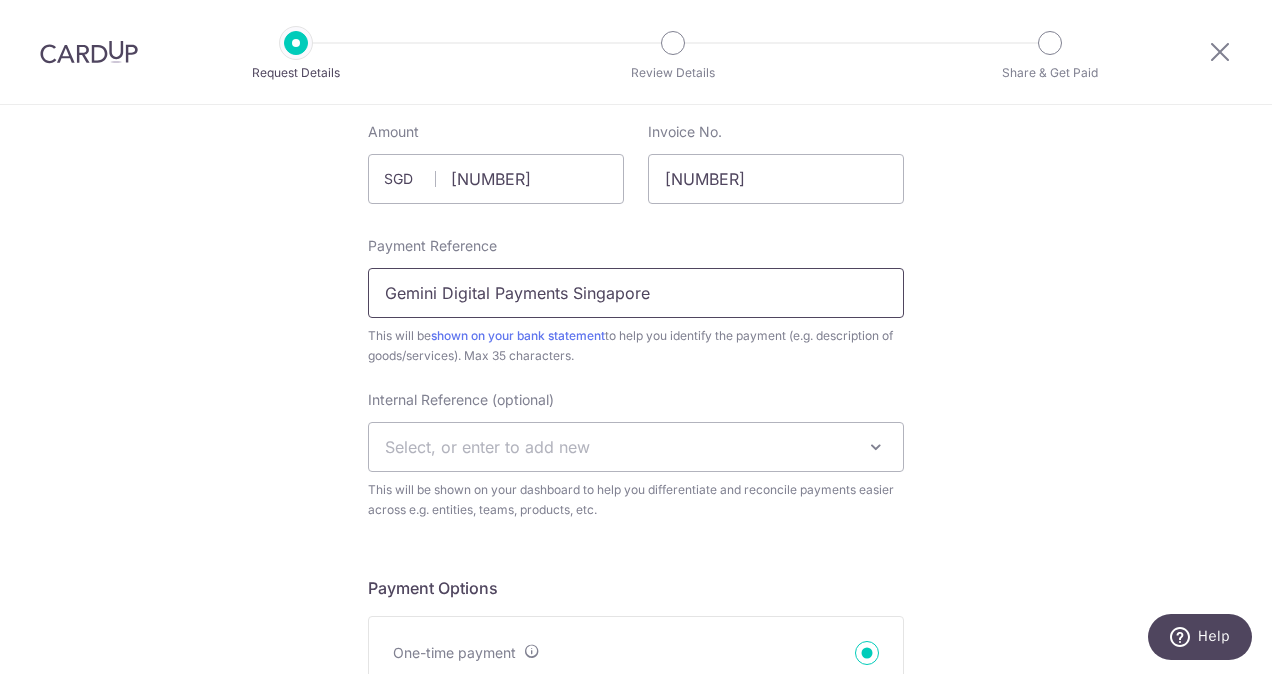 type on "Gemini Digital Payments Singapore" 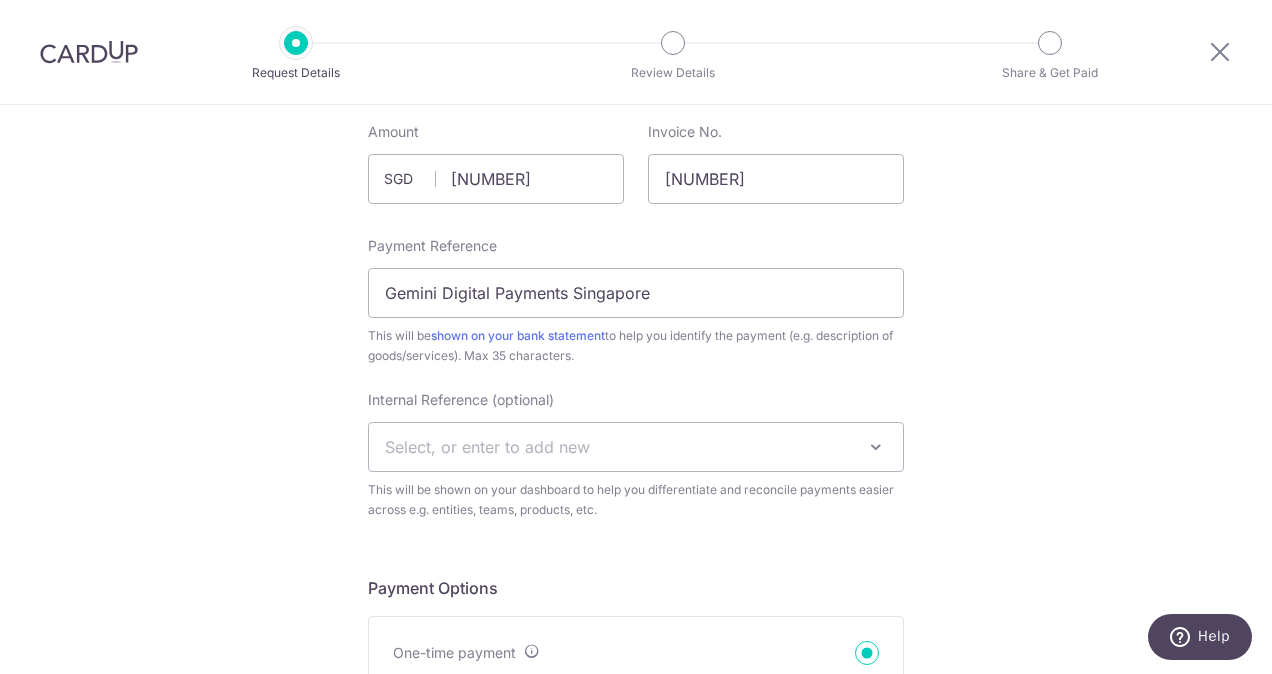click on "New Payment Request
Who are you requesting this payment from?
First Name
Debra Tan
Last Name
What are the payment details?
Amount
326.67
SGD
Please enter a valid amount up to 2 decimal places
Invoice No.
4850
Payment Reference
Gemini Digital Payments Singapore
This will be" at bounding box center [636, 772] 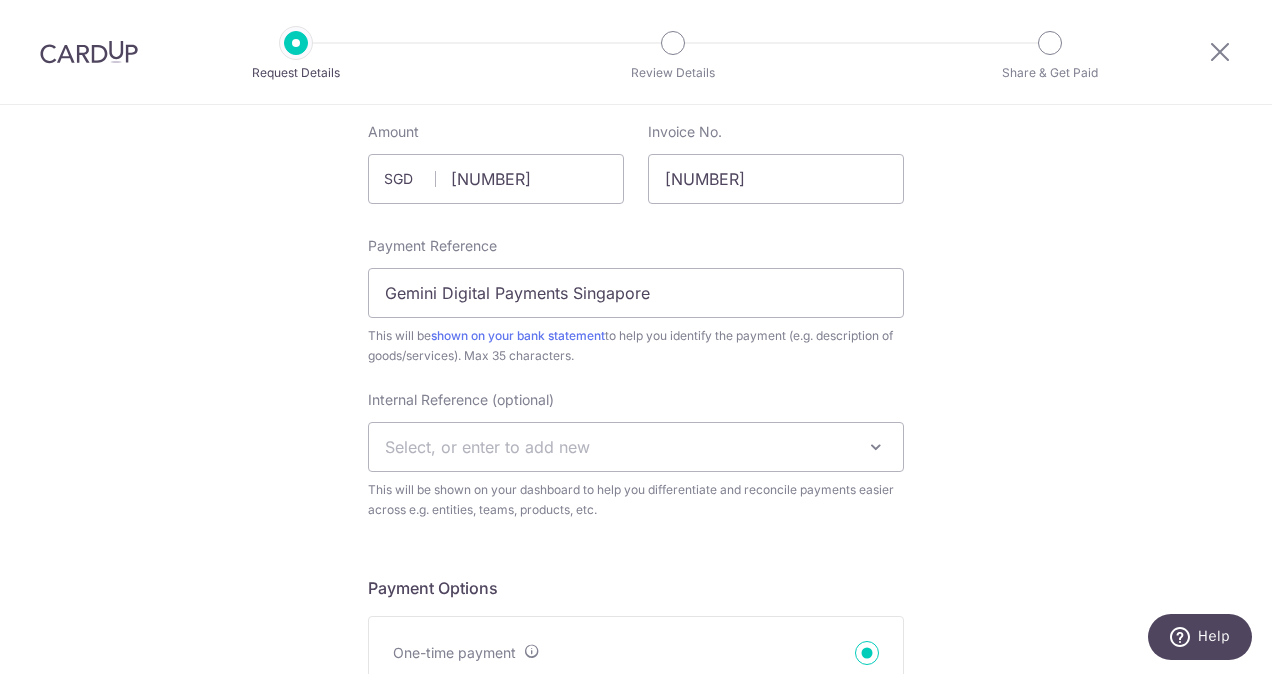 click on "New Payment Request
Who are you requesting this payment from?
First Name
Debra Tan
Last Name
What are the payment details?
Amount
326.67
SGD
Please enter a valid amount up to 2 decimal places
Invoice No.
4850
Payment Reference
Gemini Digital Payments Singapore
This will be" at bounding box center (636, 772) 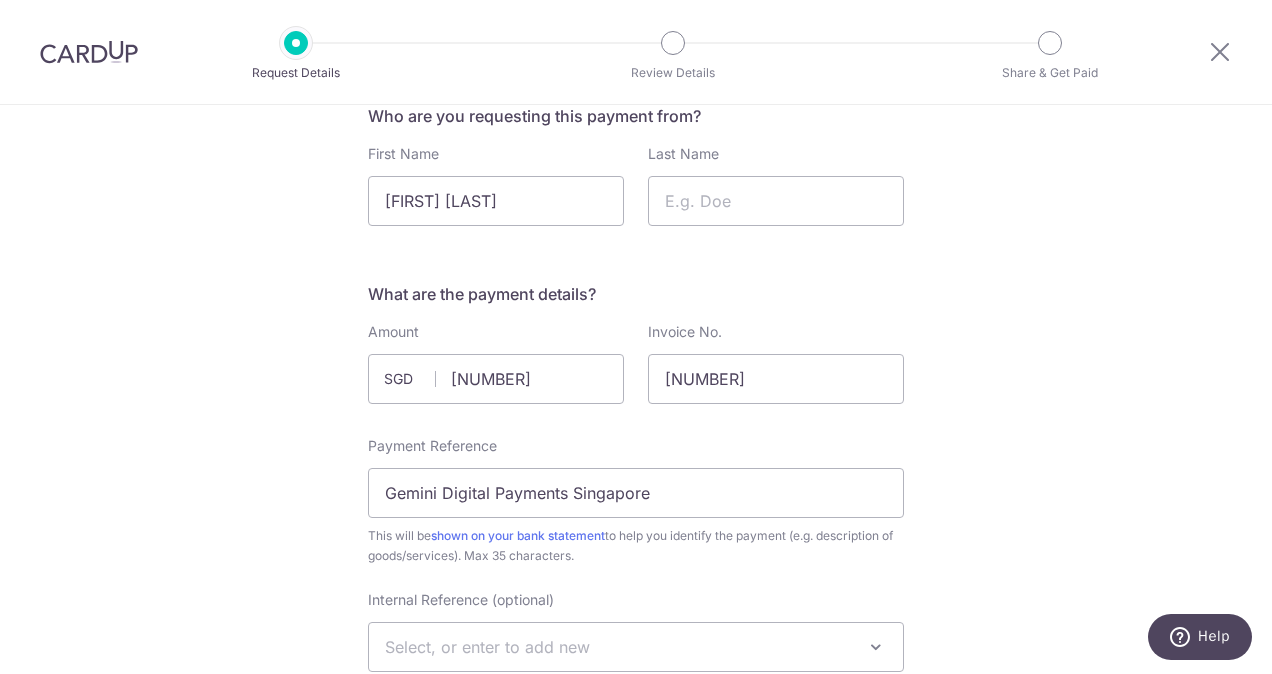 scroll, scrollTop: 0, scrollLeft: 0, axis: both 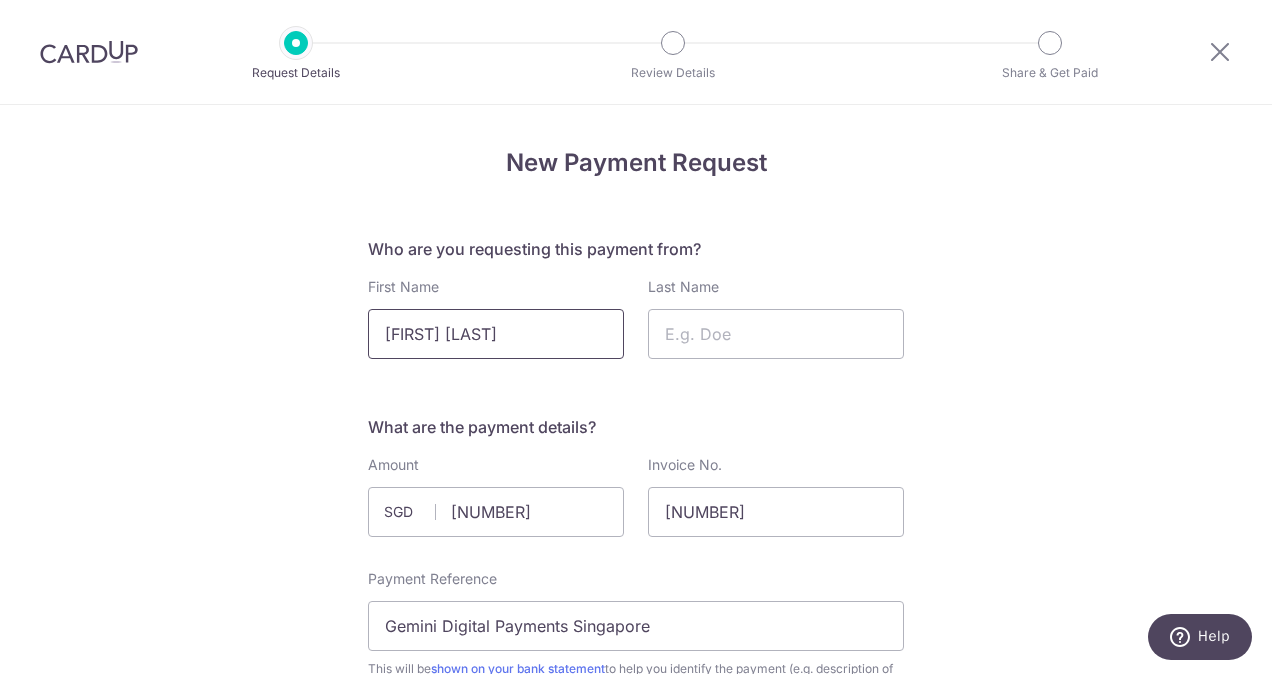 drag, startPoint x: 460, startPoint y: 336, endPoint x: 570, endPoint y: 328, distance: 110.29053 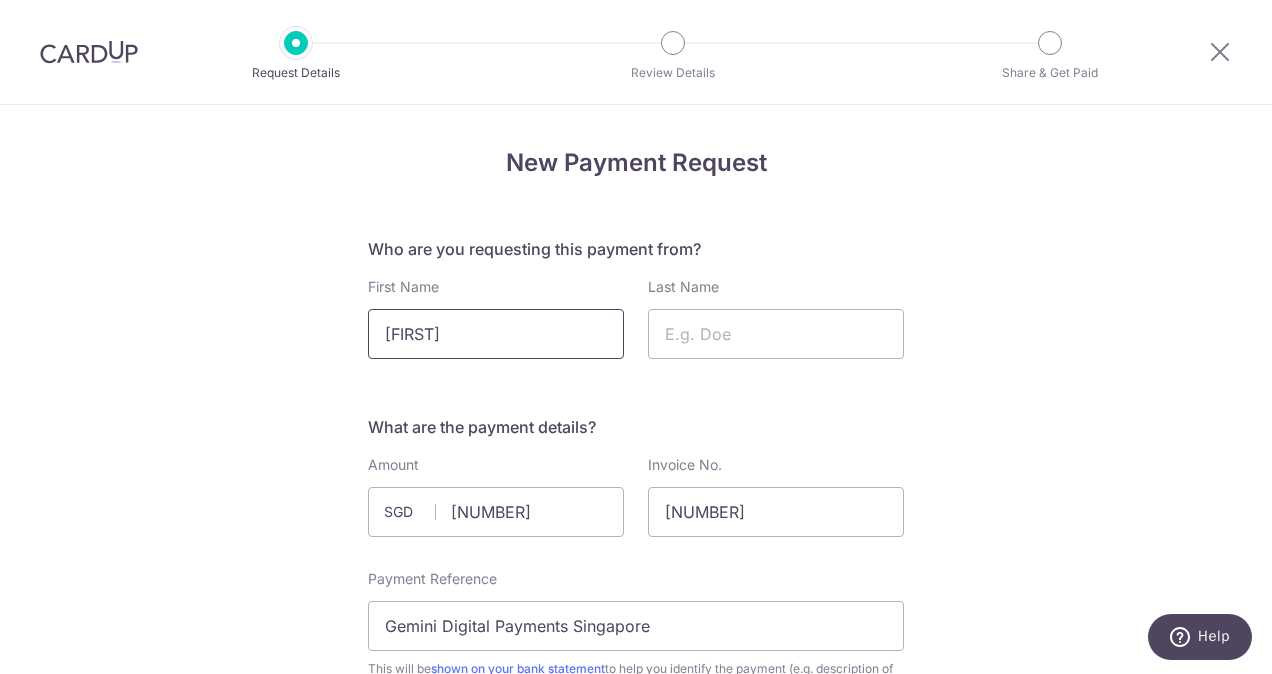 type on "Debra" 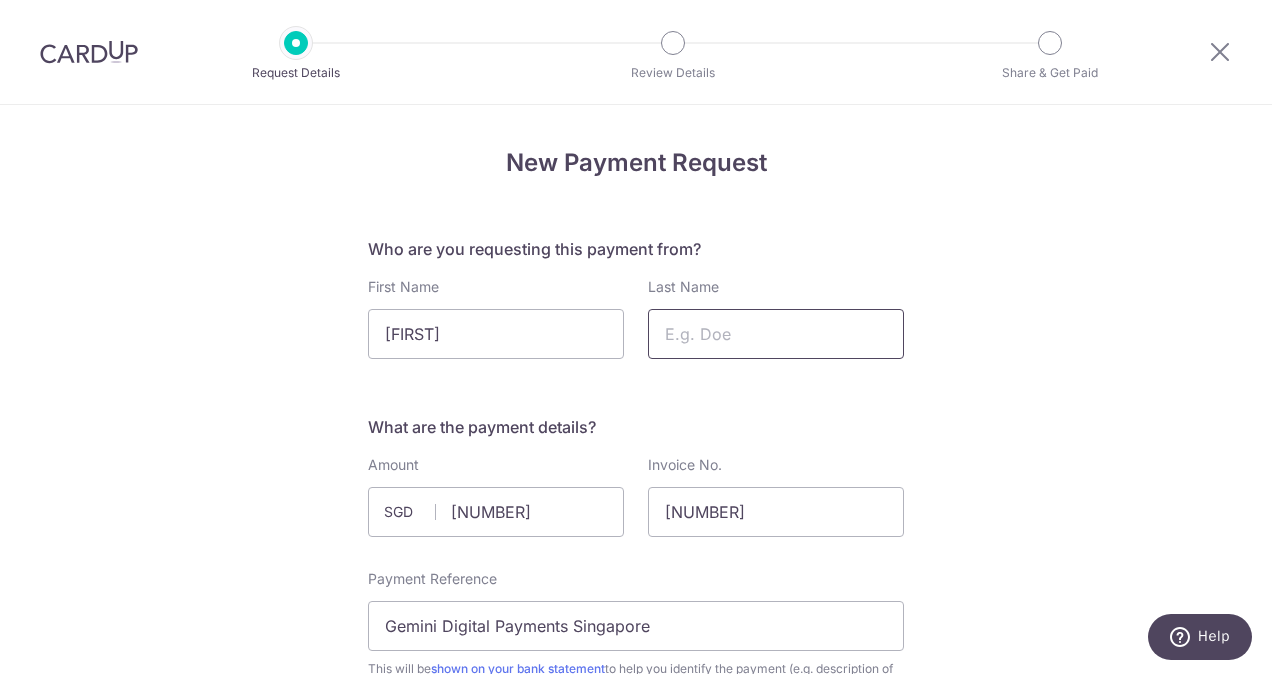 paste on "Tan" 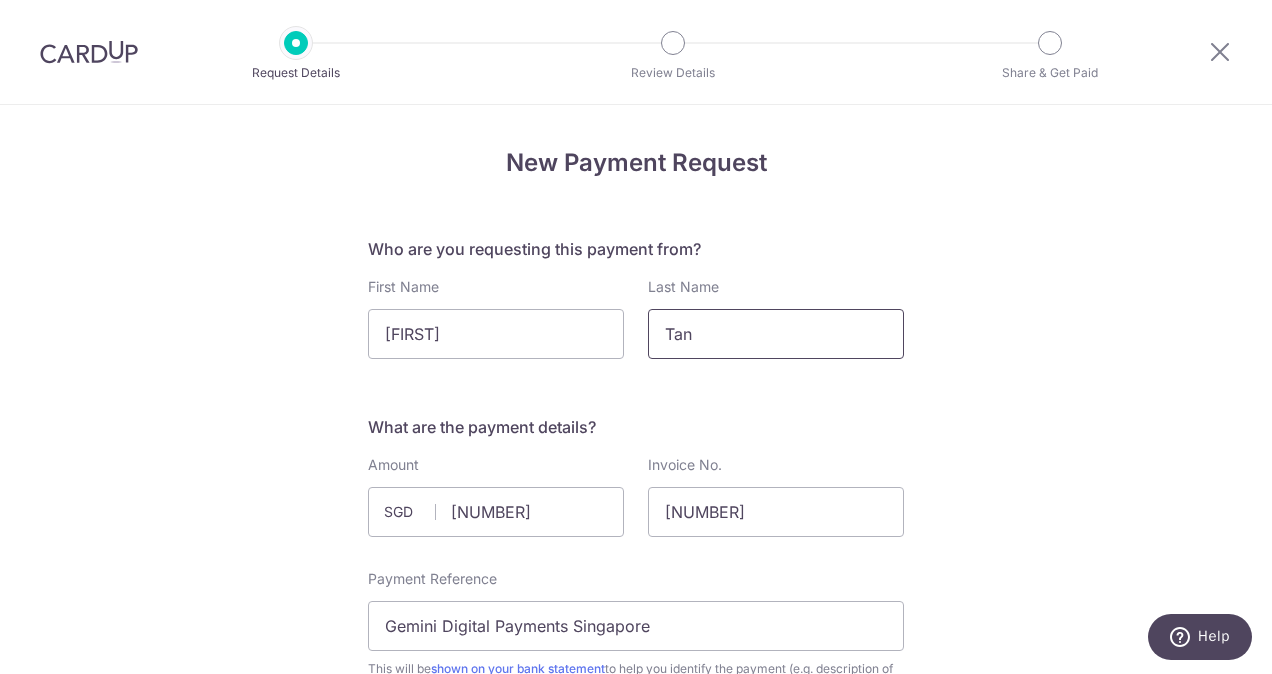 type on "Tan" 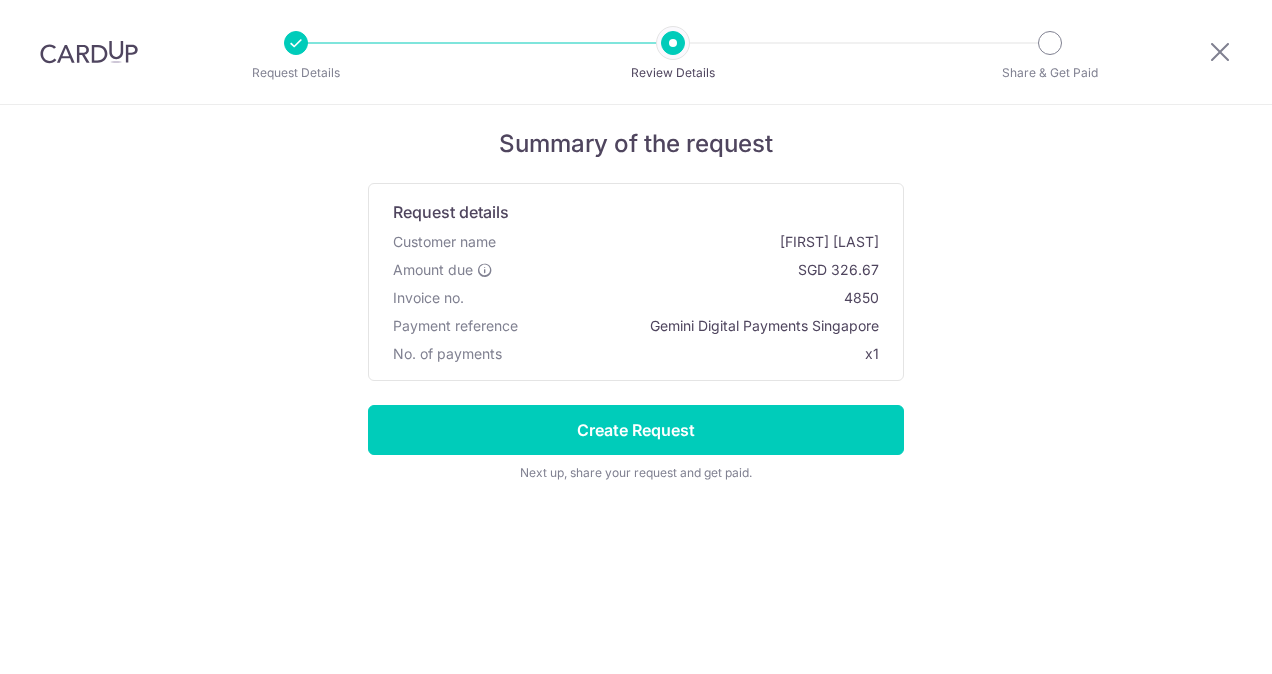 scroll, scrollTop: 0, scrollLeft: 0, axis: both 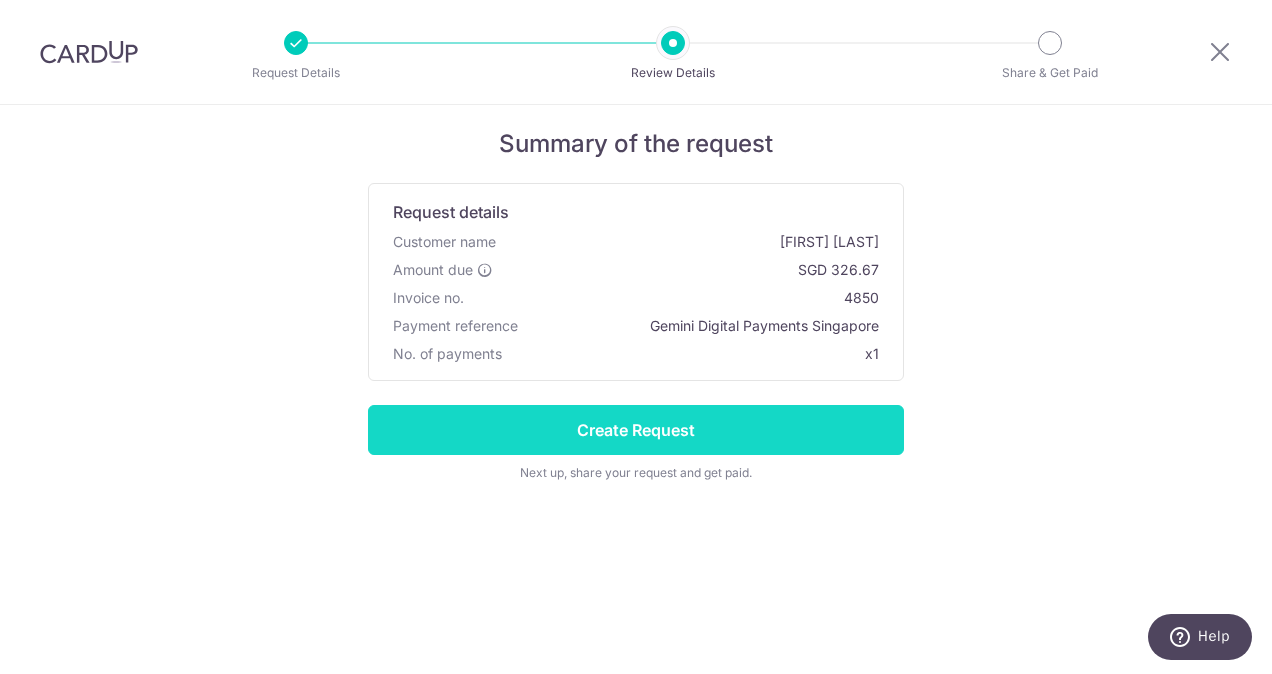 click on "Create Request" at bounding box center [636, 430] 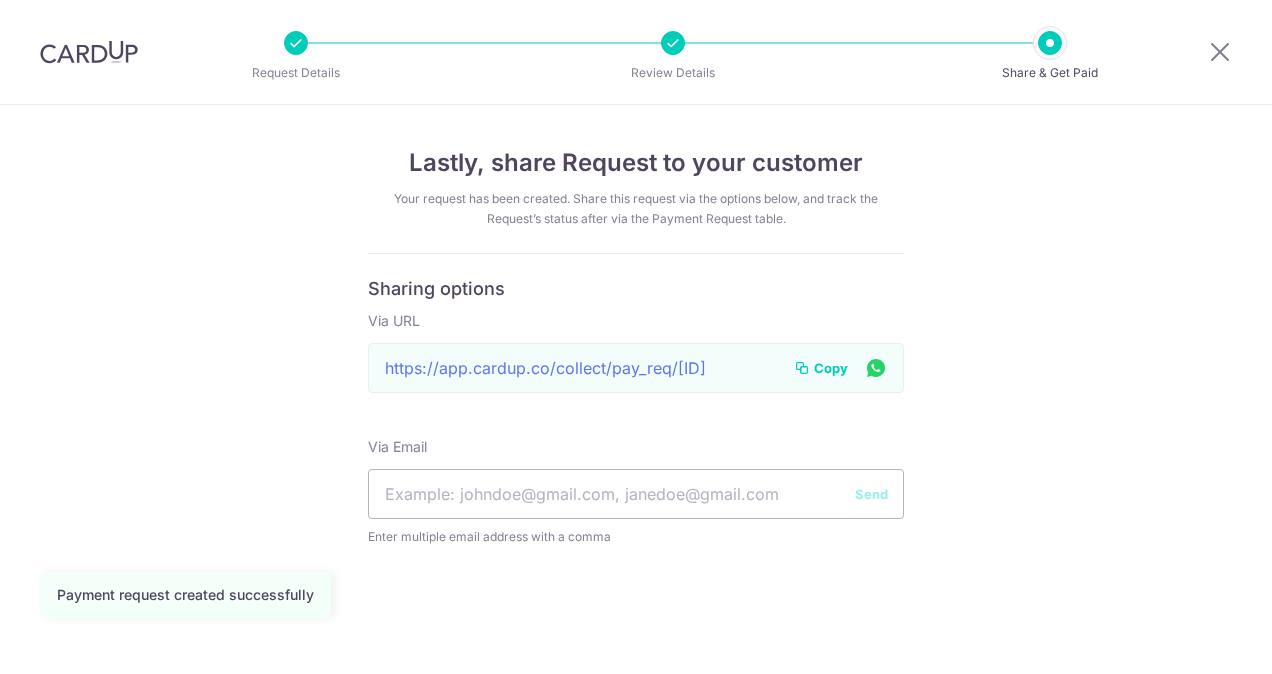 scroll, scrollTop: 0, scrollLeft: 0, axis: both 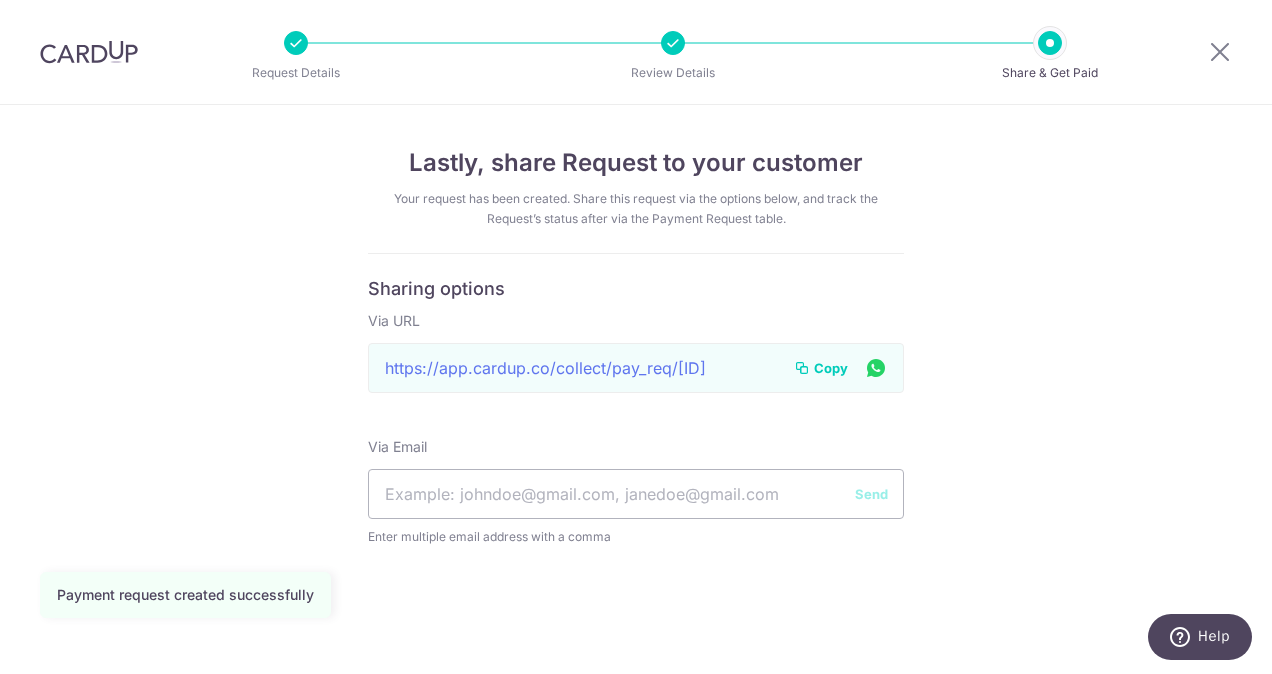 click on "Copy" at bounding box center (831, 368) 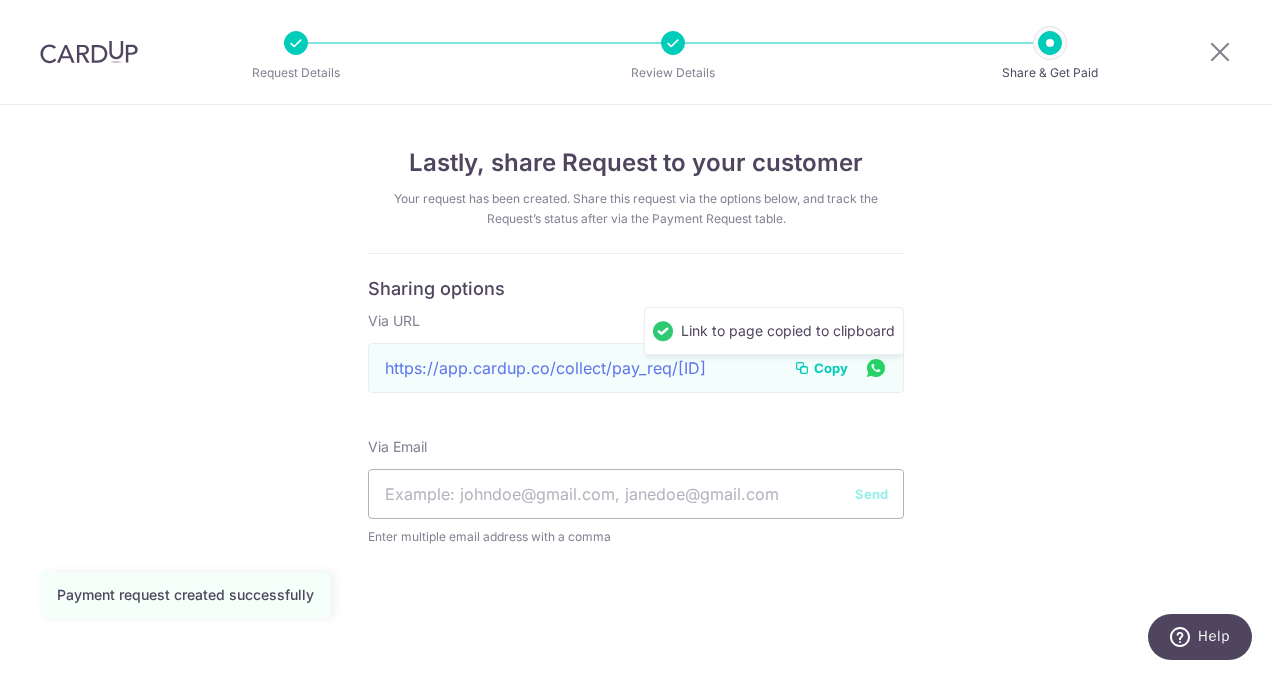 click on "Copy" at bounding box center [821, 368] 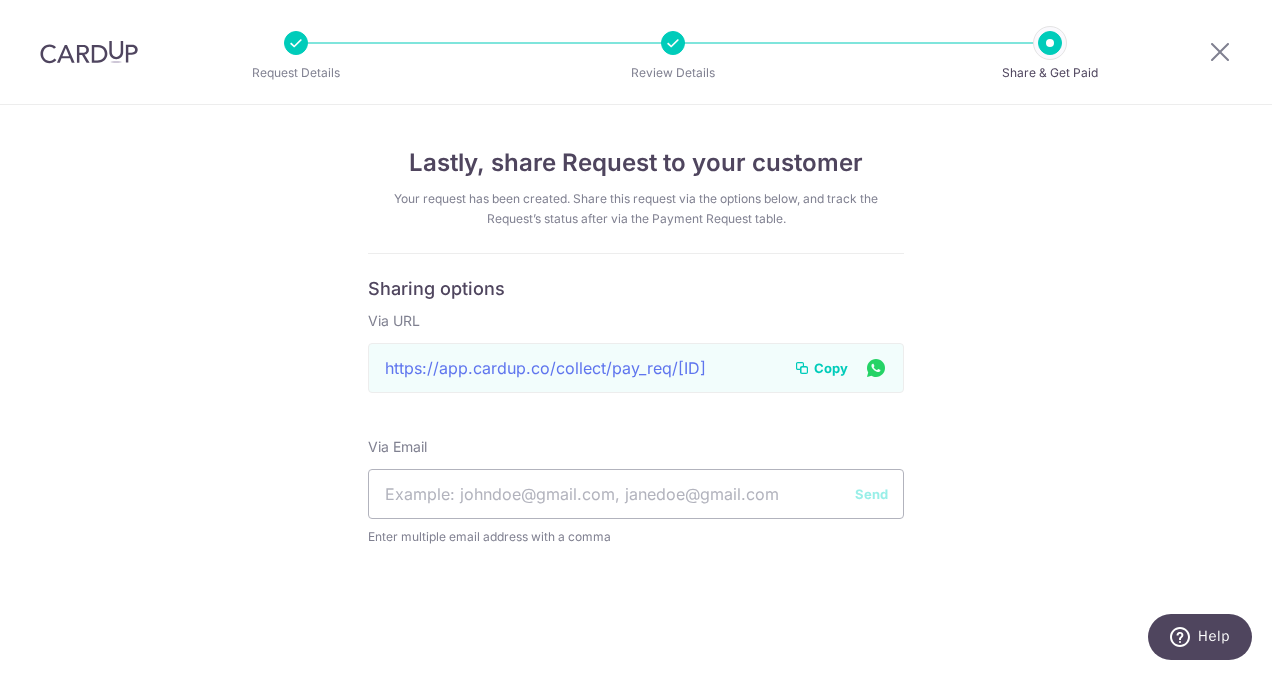 click on "Copy" at bounding box center (831, 368) 